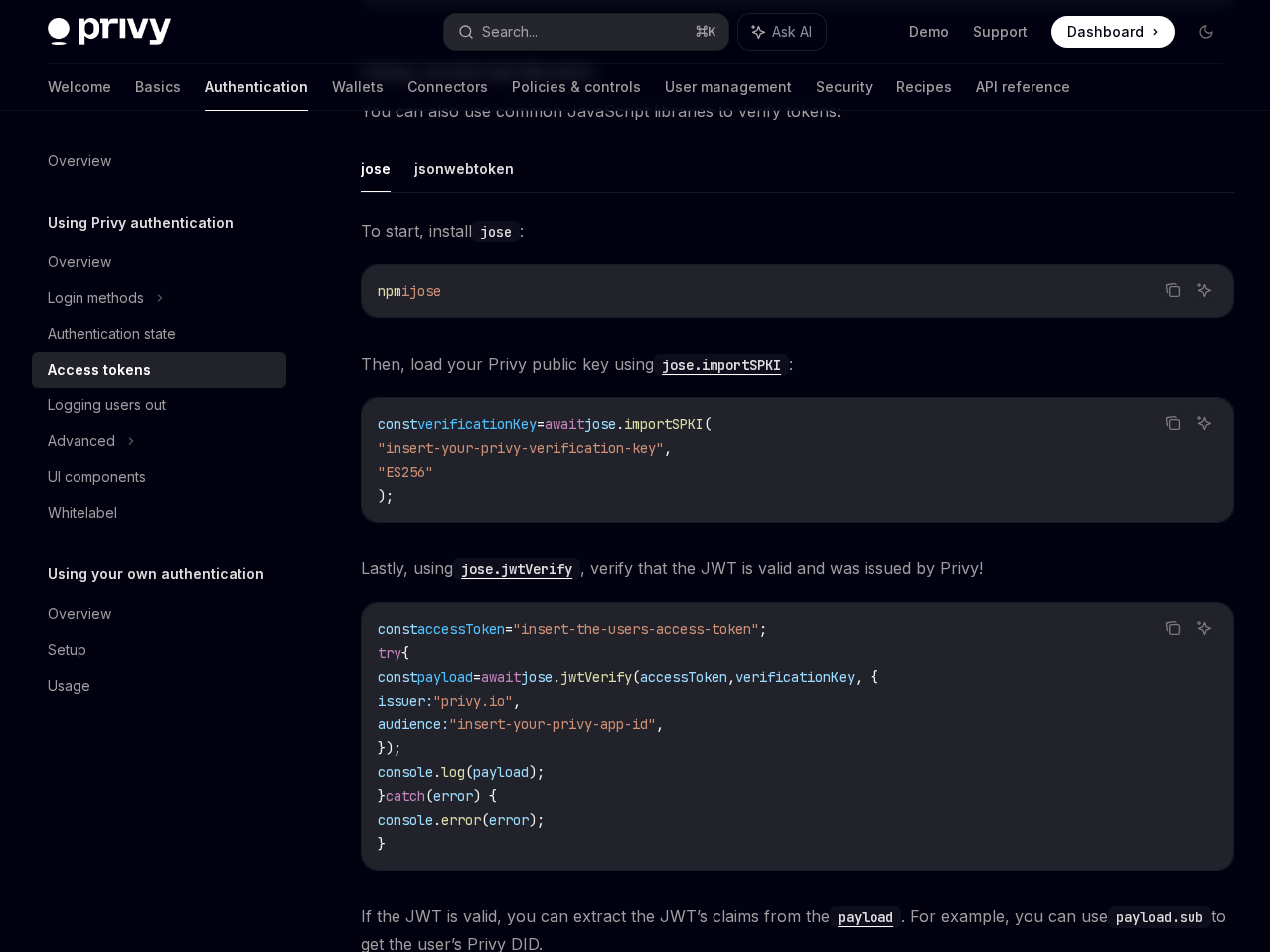 scroll, scrollTop: 3767, scrollLeft: 0, axis: vertical 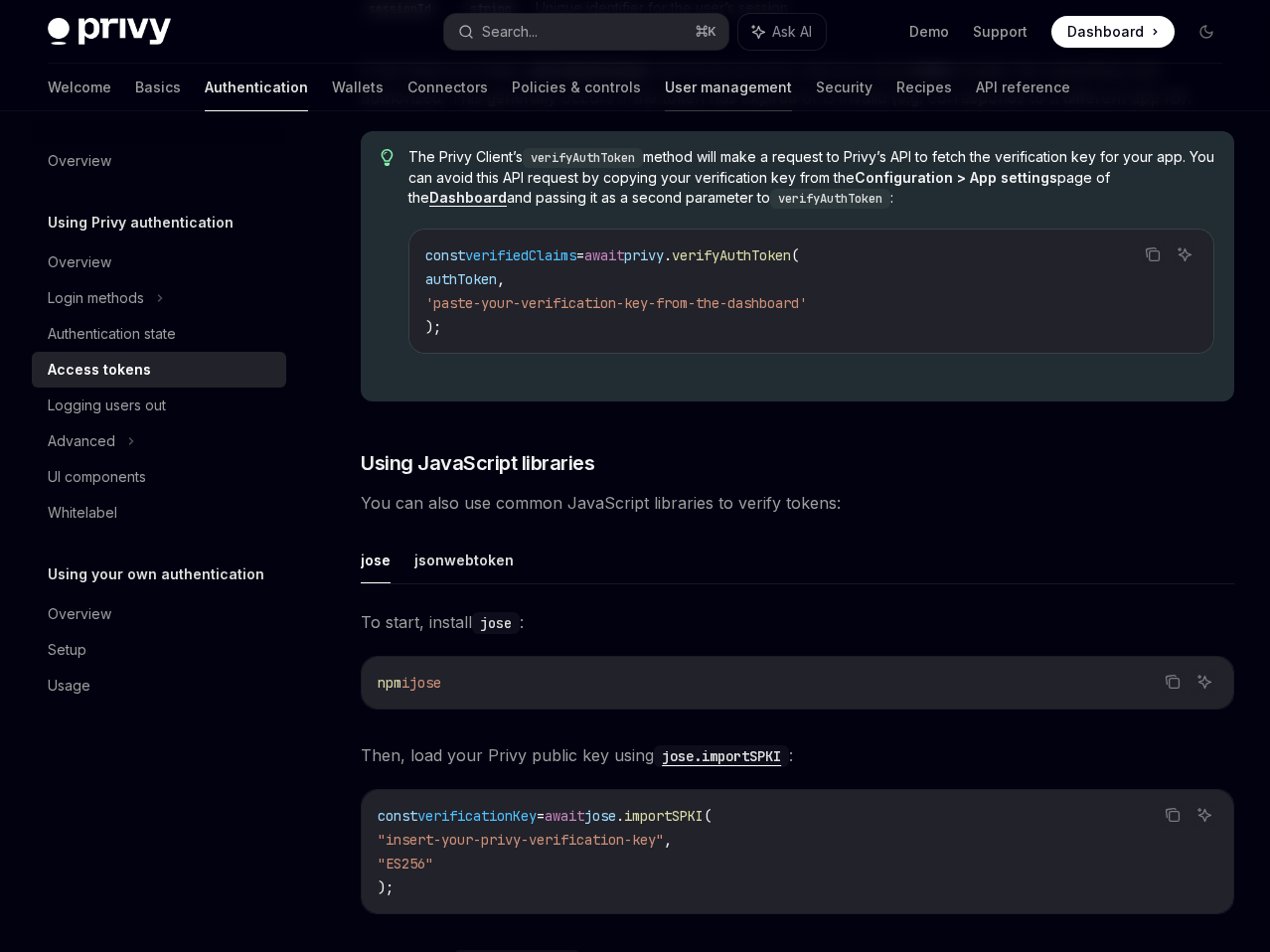 click on "User management" at bounding box center [728, 87] 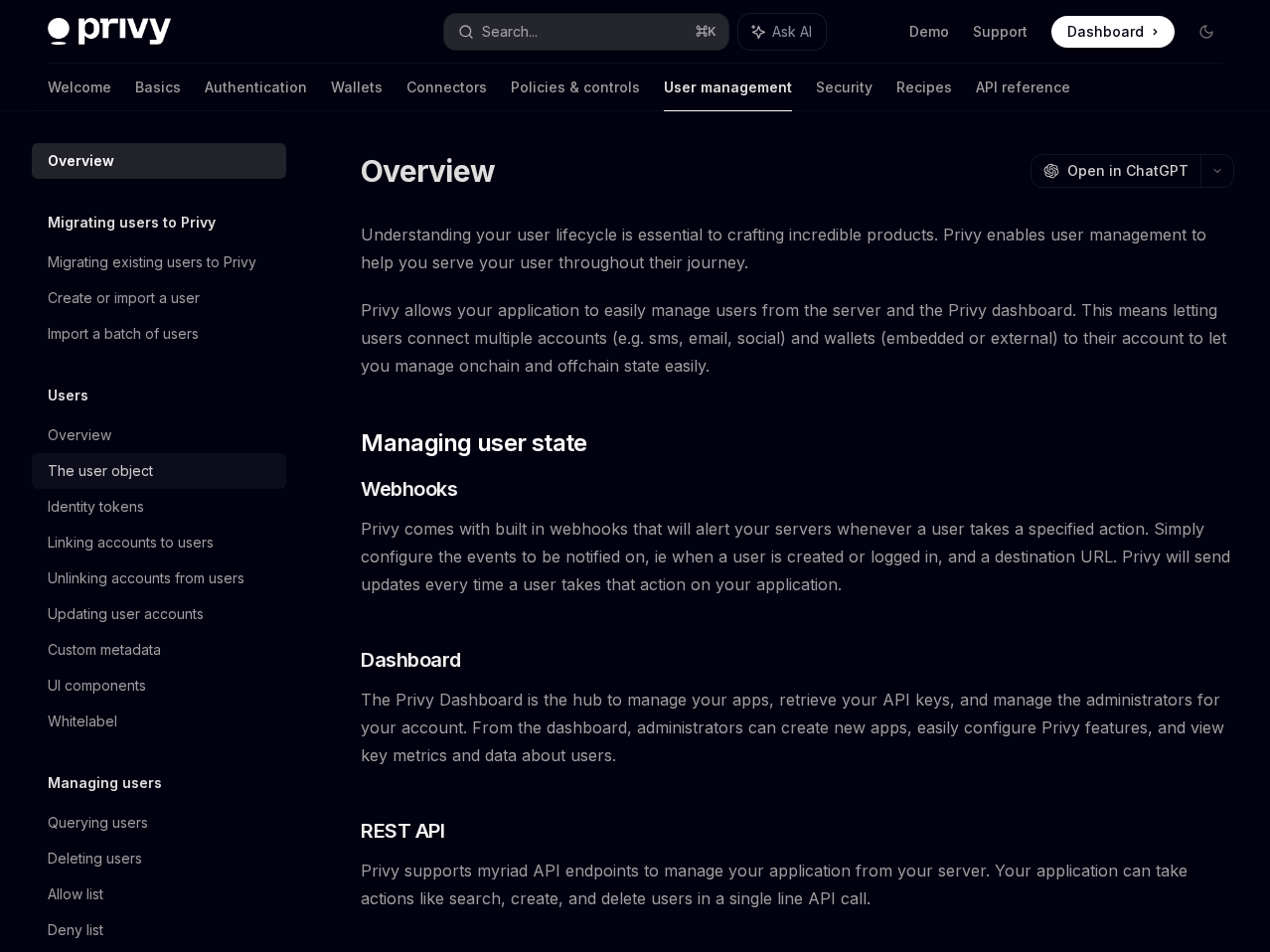 click on "The user object" at bounding box center [100, 471] 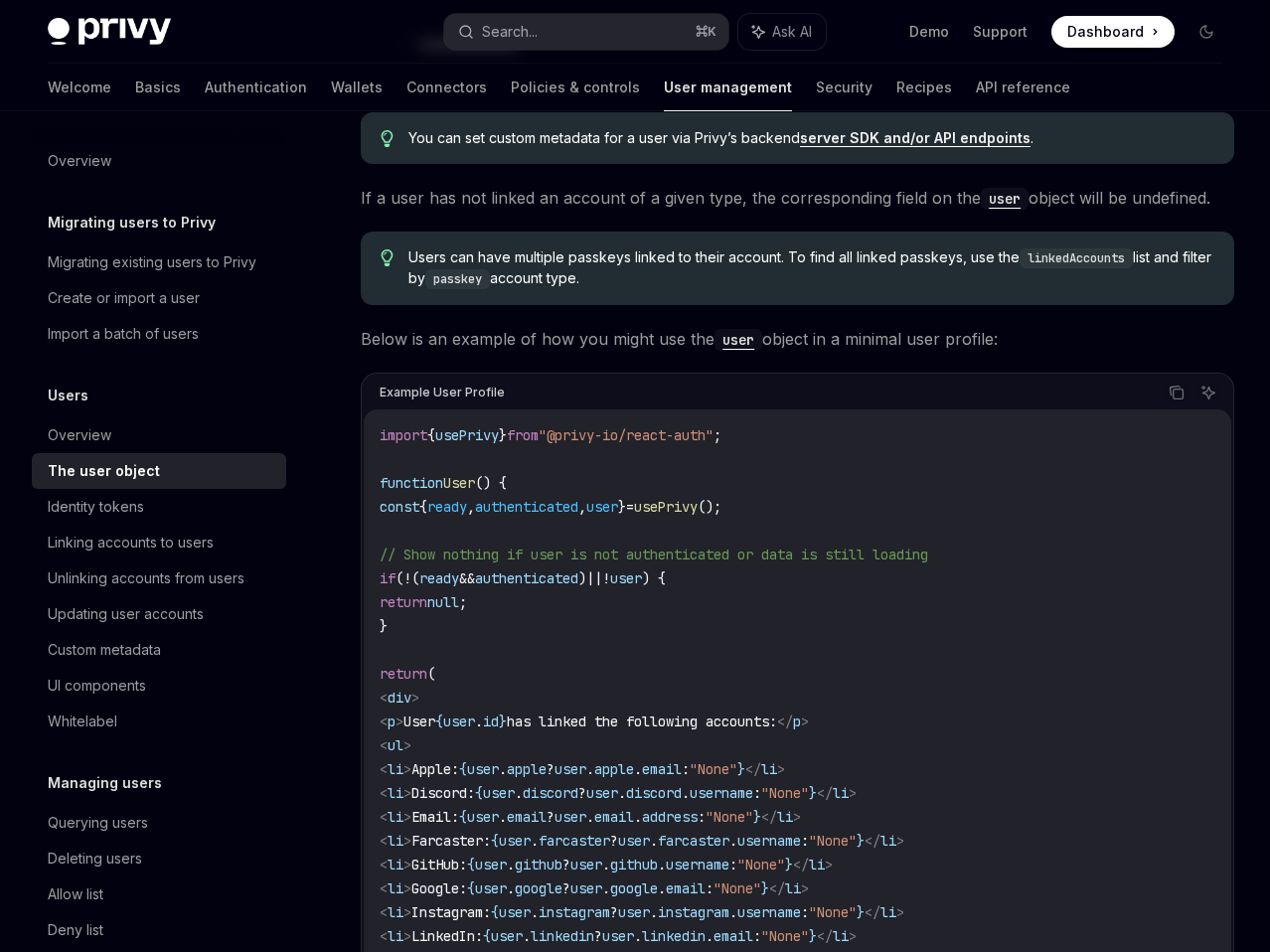 scroll, scrollTop: 1494, scrollLeft: 0, axis: vertical 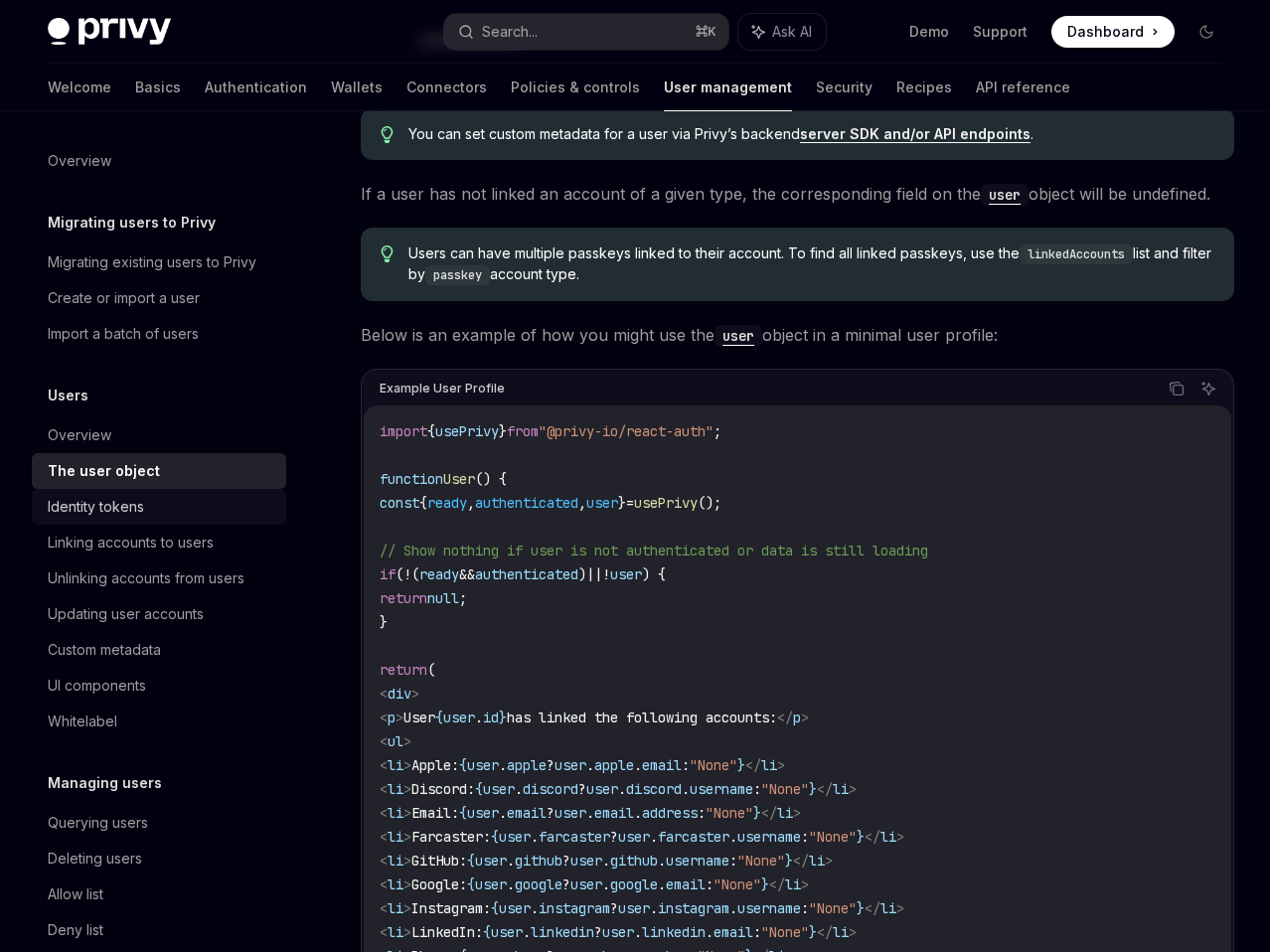 click on "Identity tokens" at bounding box center [161, 507] 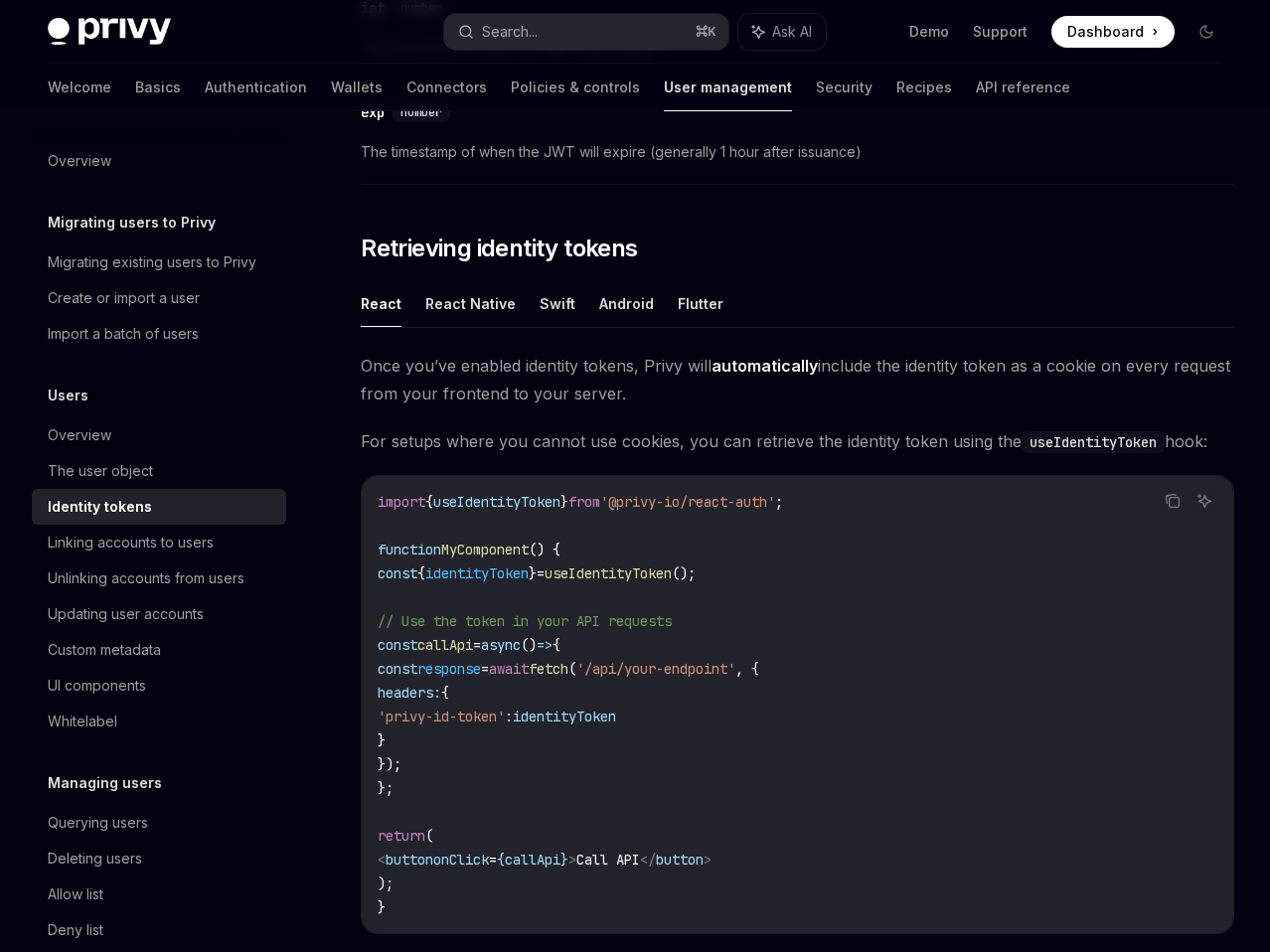 scroll, scrollTop: 1456, scrollLeft: 0, axis: vertical 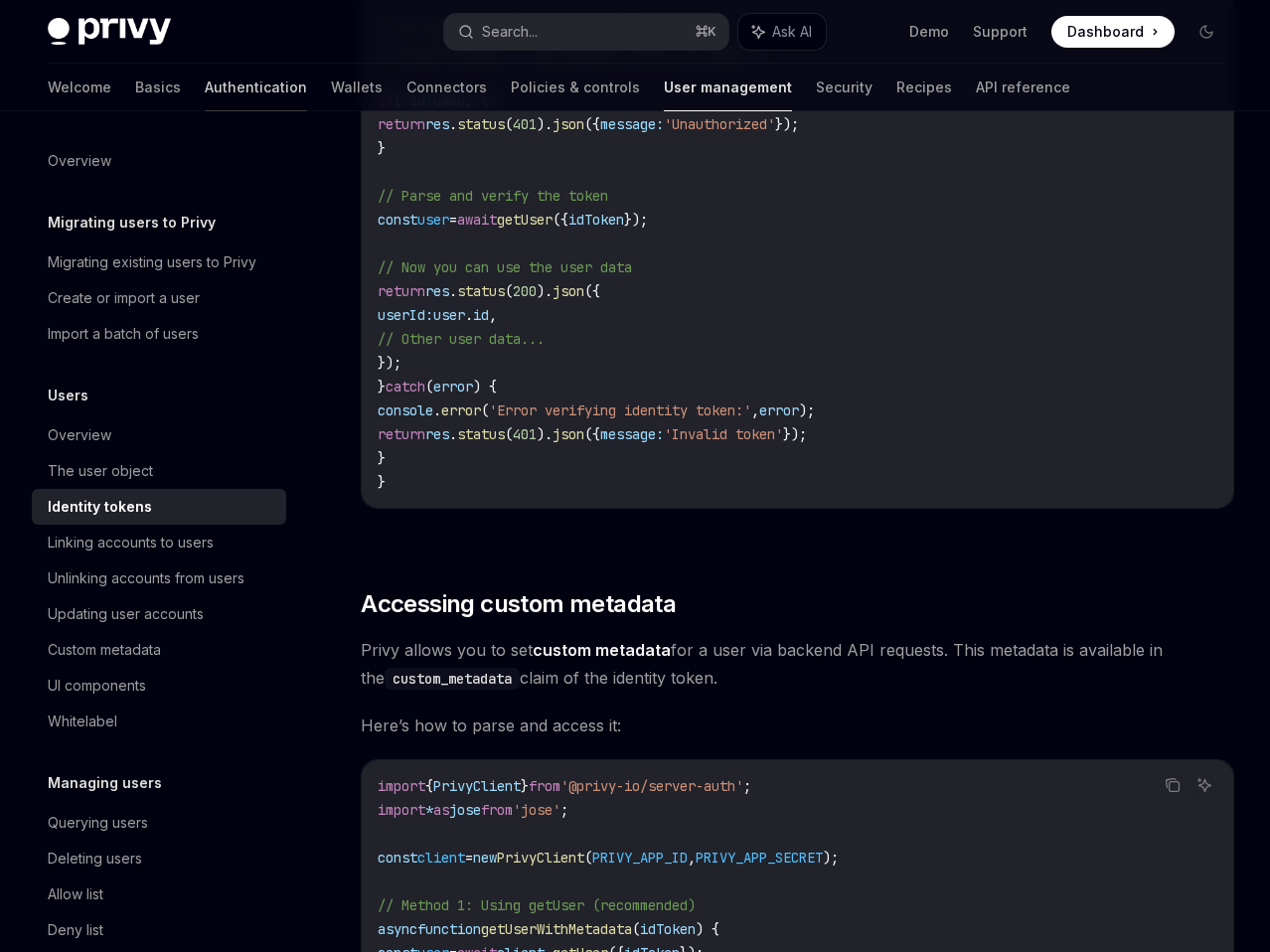 click on "Authentication" at bounding box center (255, 87) 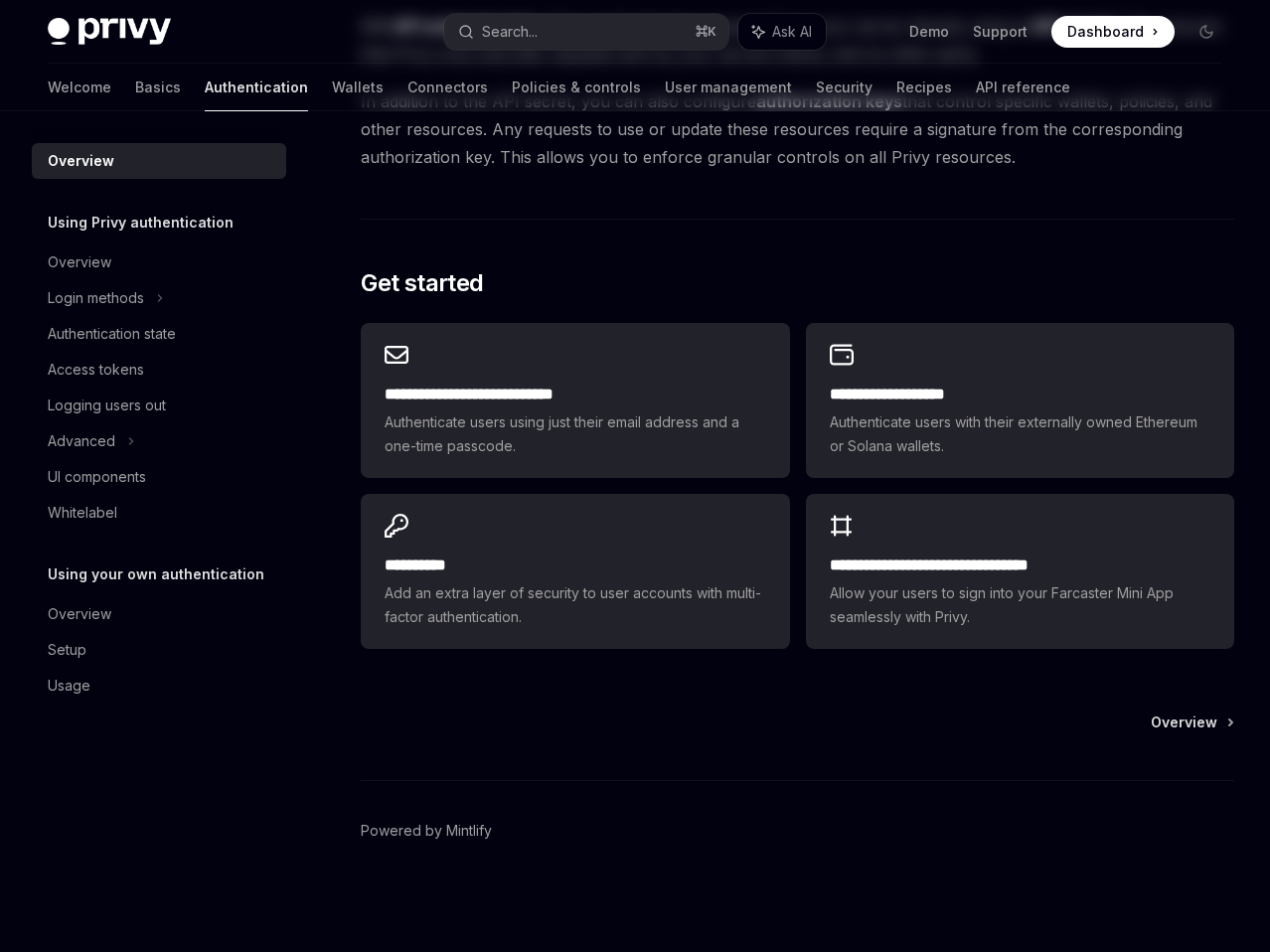 scroll, scrollTop: 0, scrollLeft: 0, axis: both 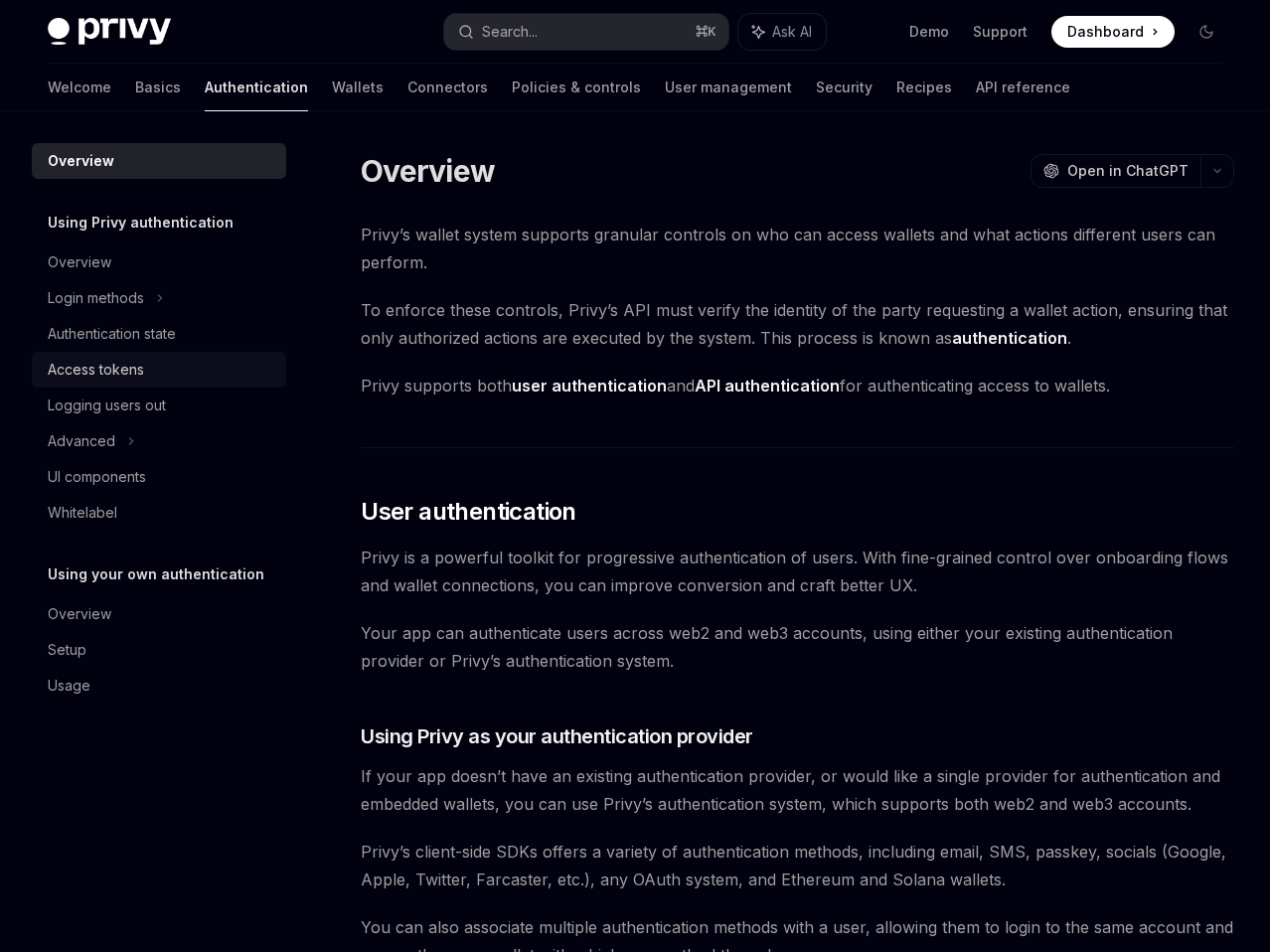 click on "Access tokens" at bounding box center (159, 370) 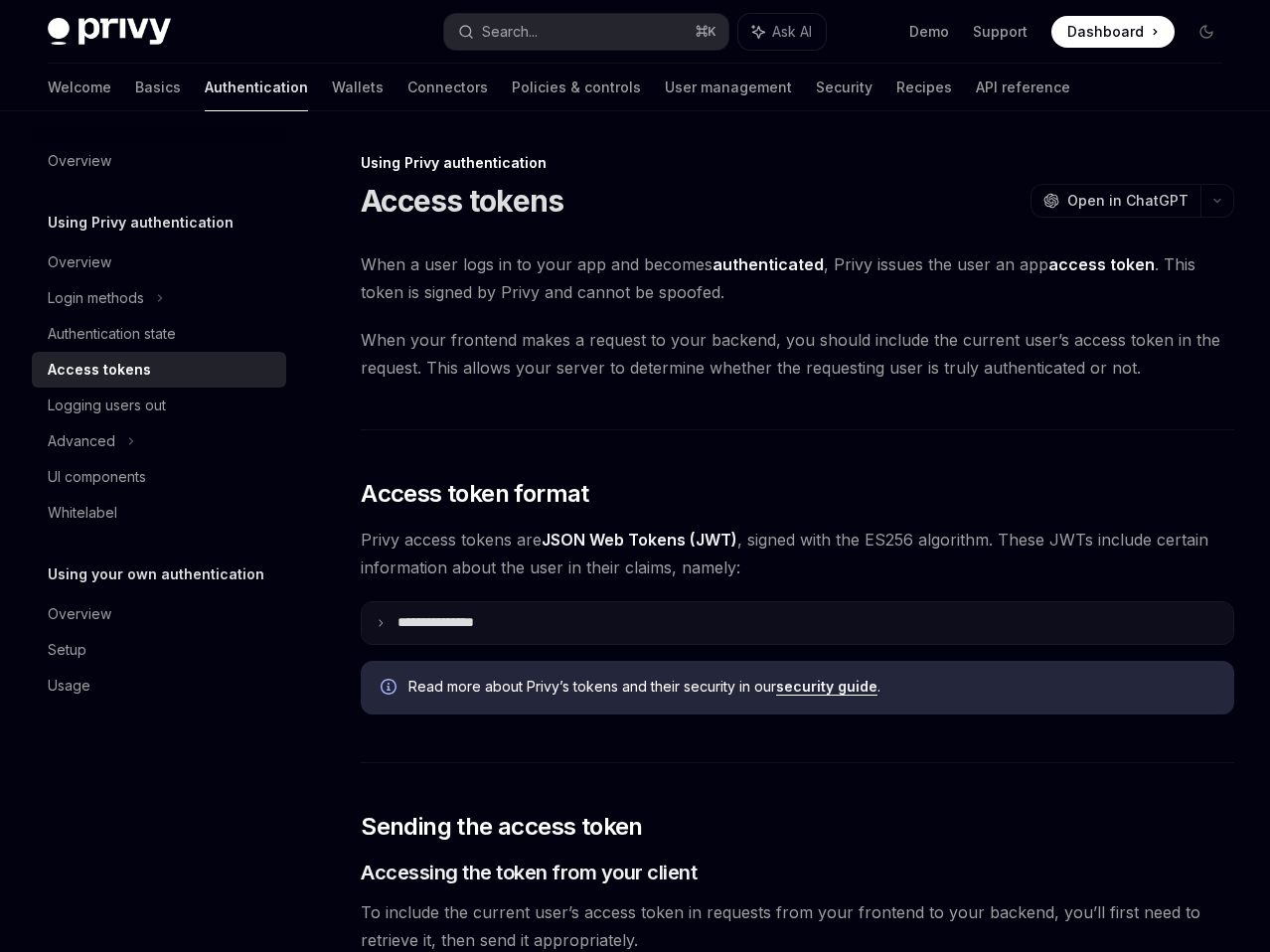 click on "**********" at bounding box center (797, 623) 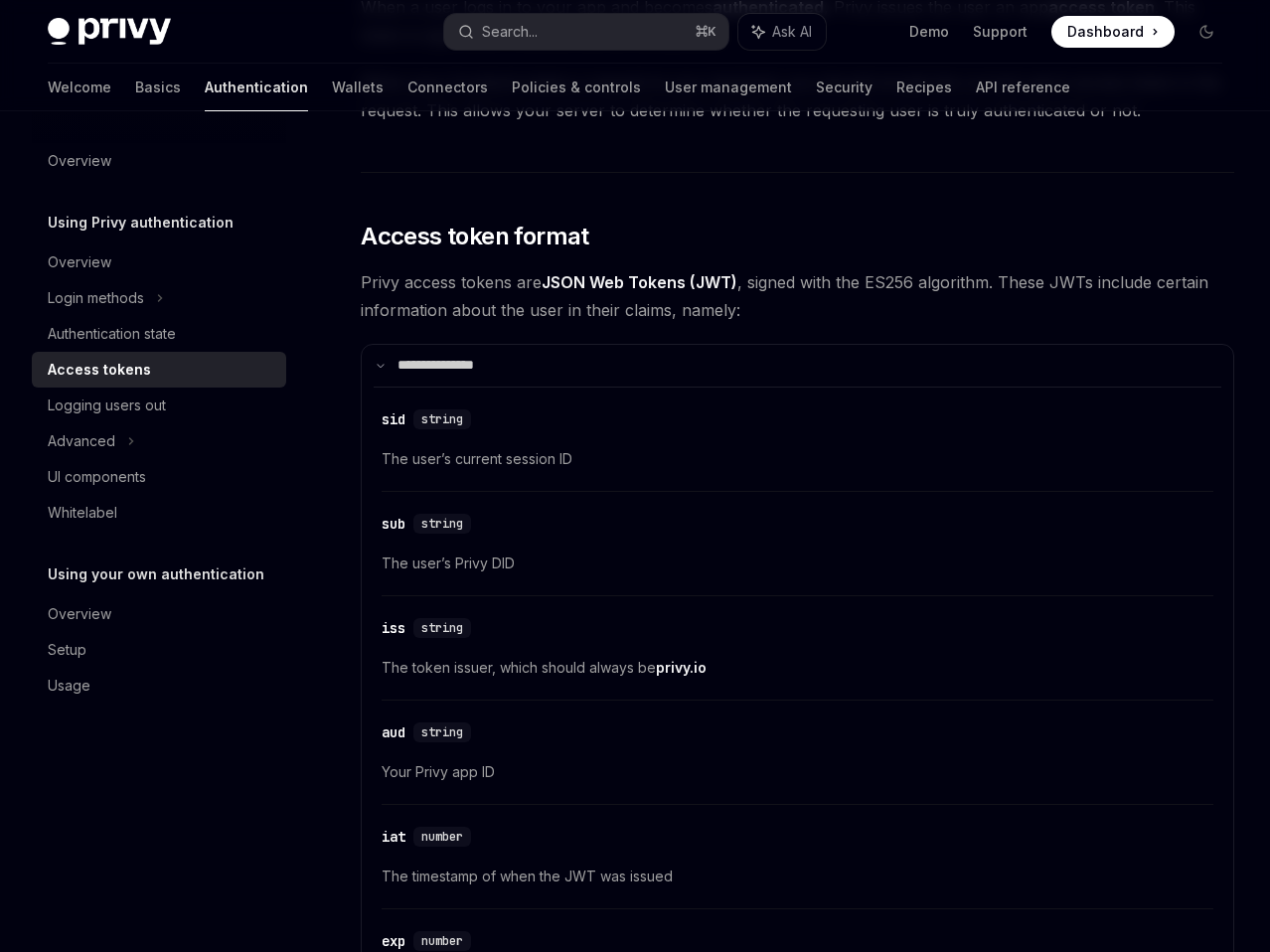 scroll, scrollTop: 263, scrollLeft: 0, axis: vertical 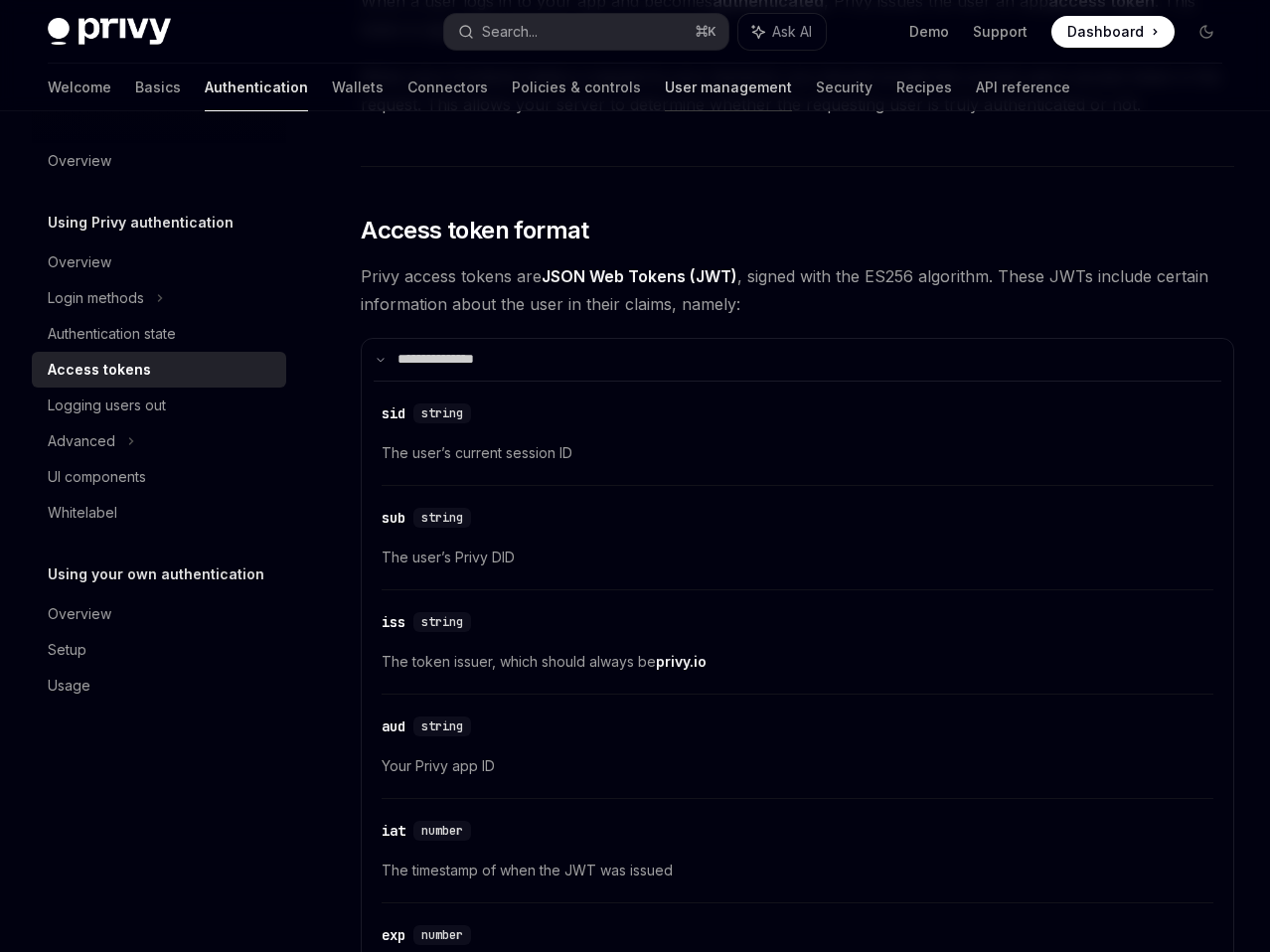 click on "User management" at bounding box center (728, 87) 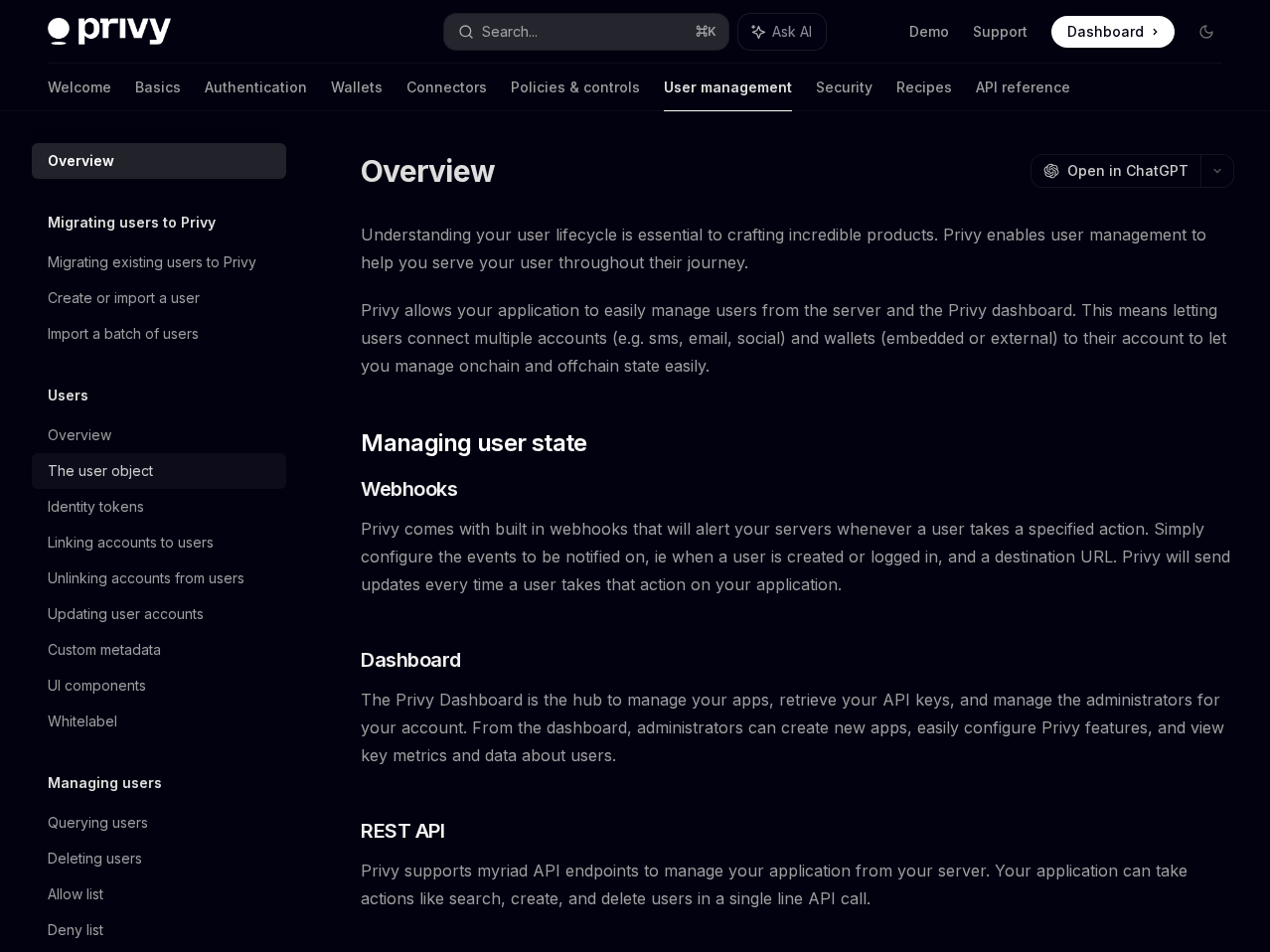 click on "The user object" at bounding box center (100, 471) 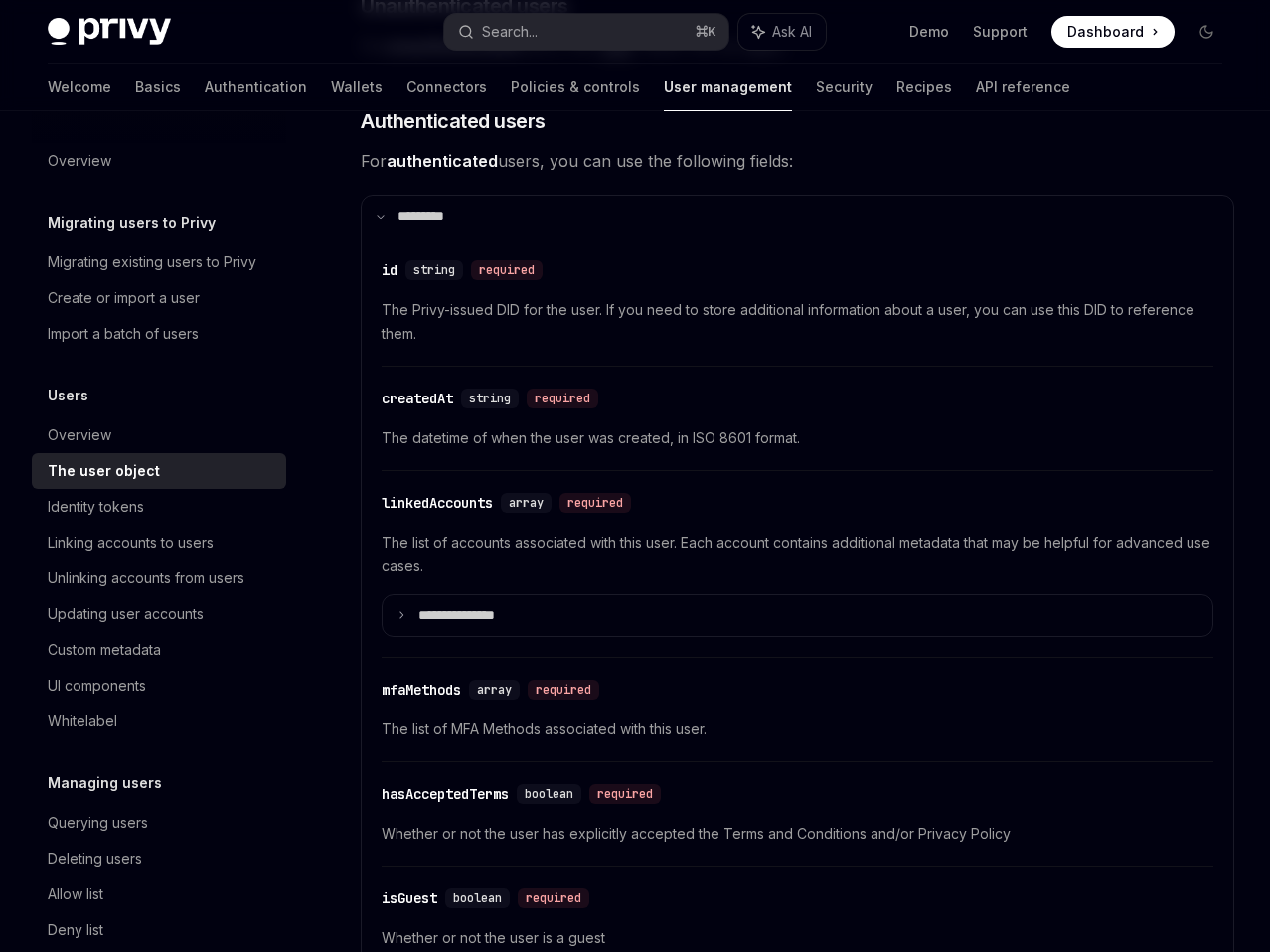 scroll, scrollTop: 0, scrollLeft: 0, axis: both 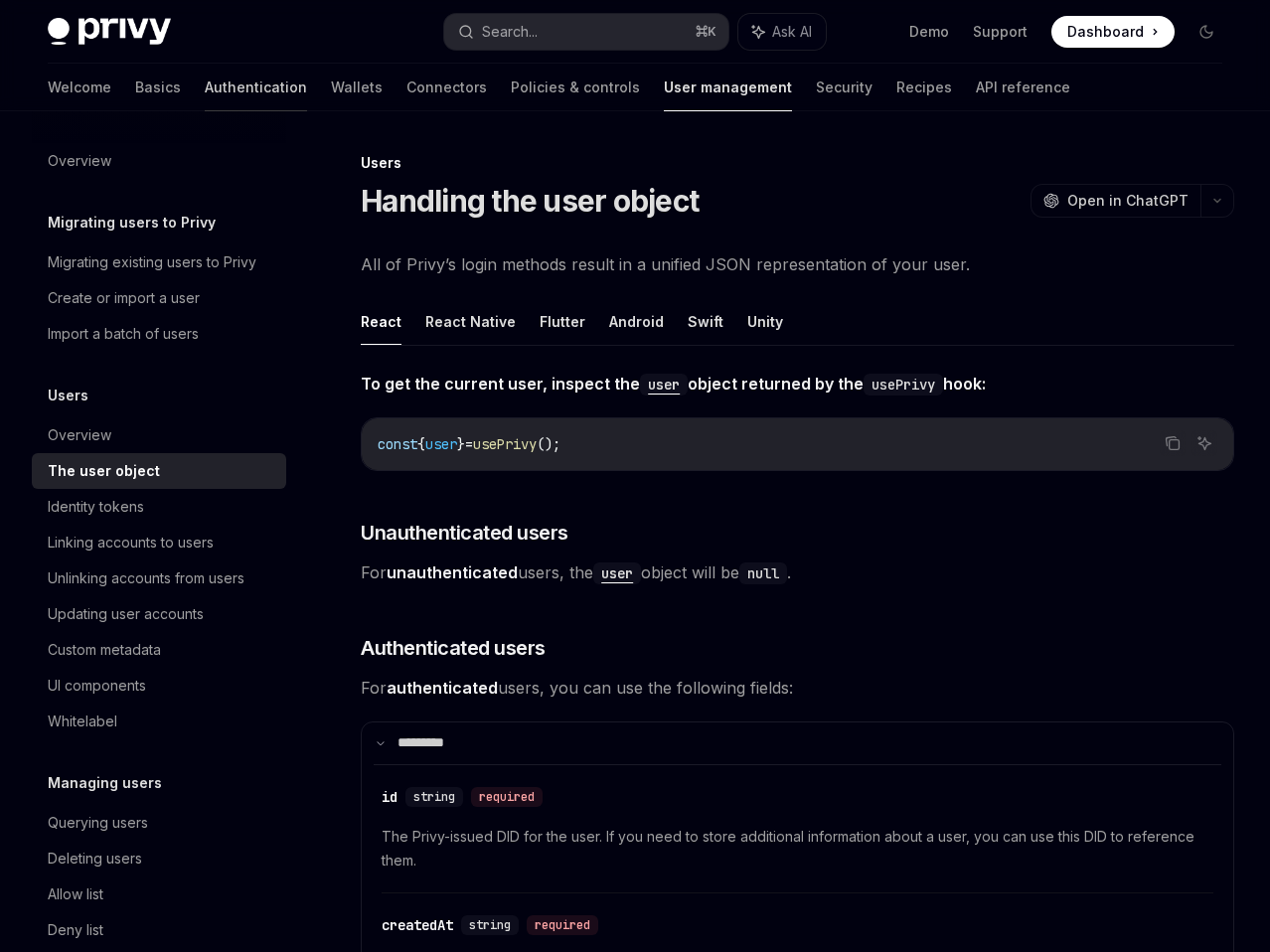 click on "Authentication" at bounding box center (255, 87) 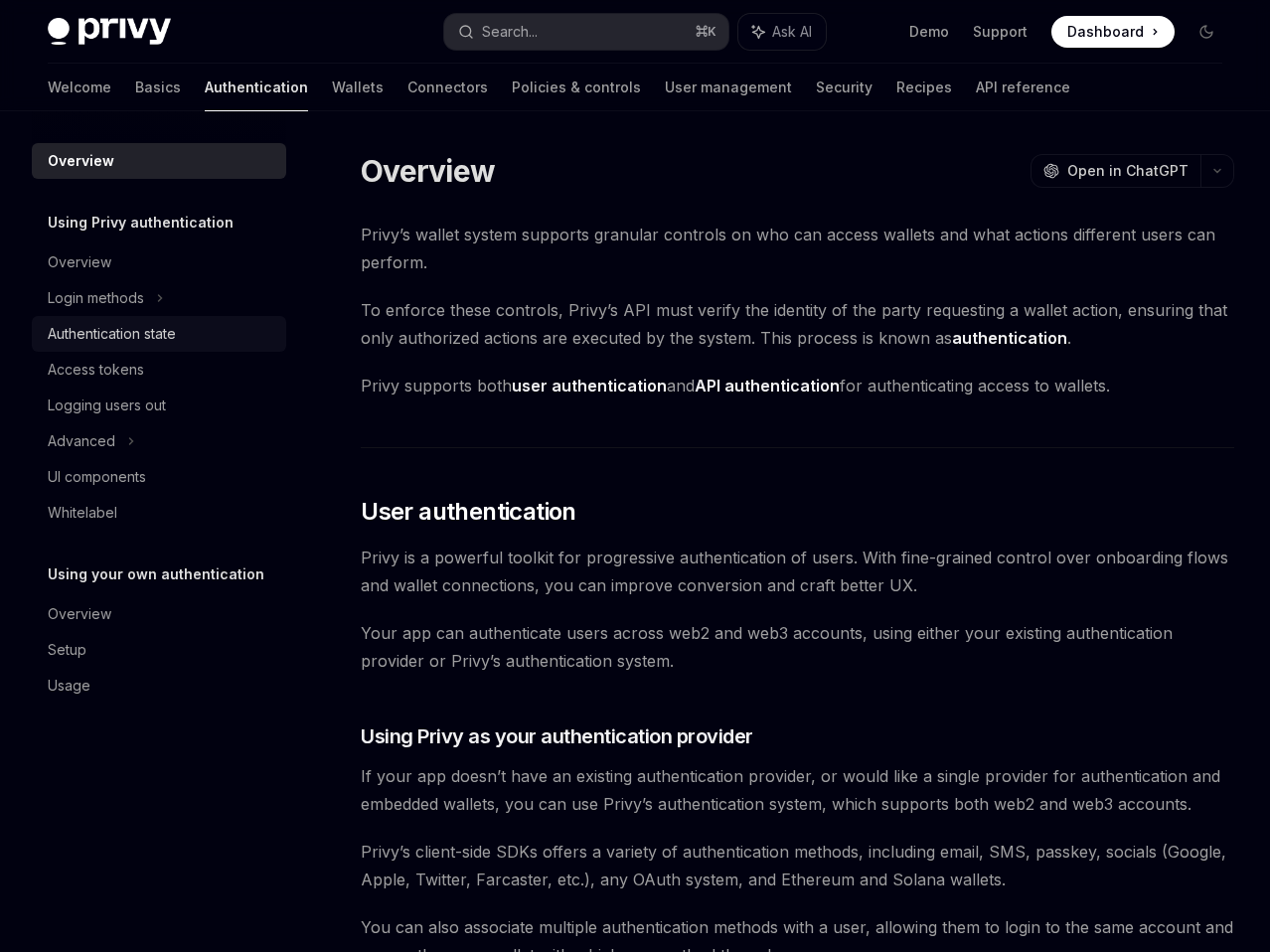 click on "Authentication state" at bounding box center [111, 334] 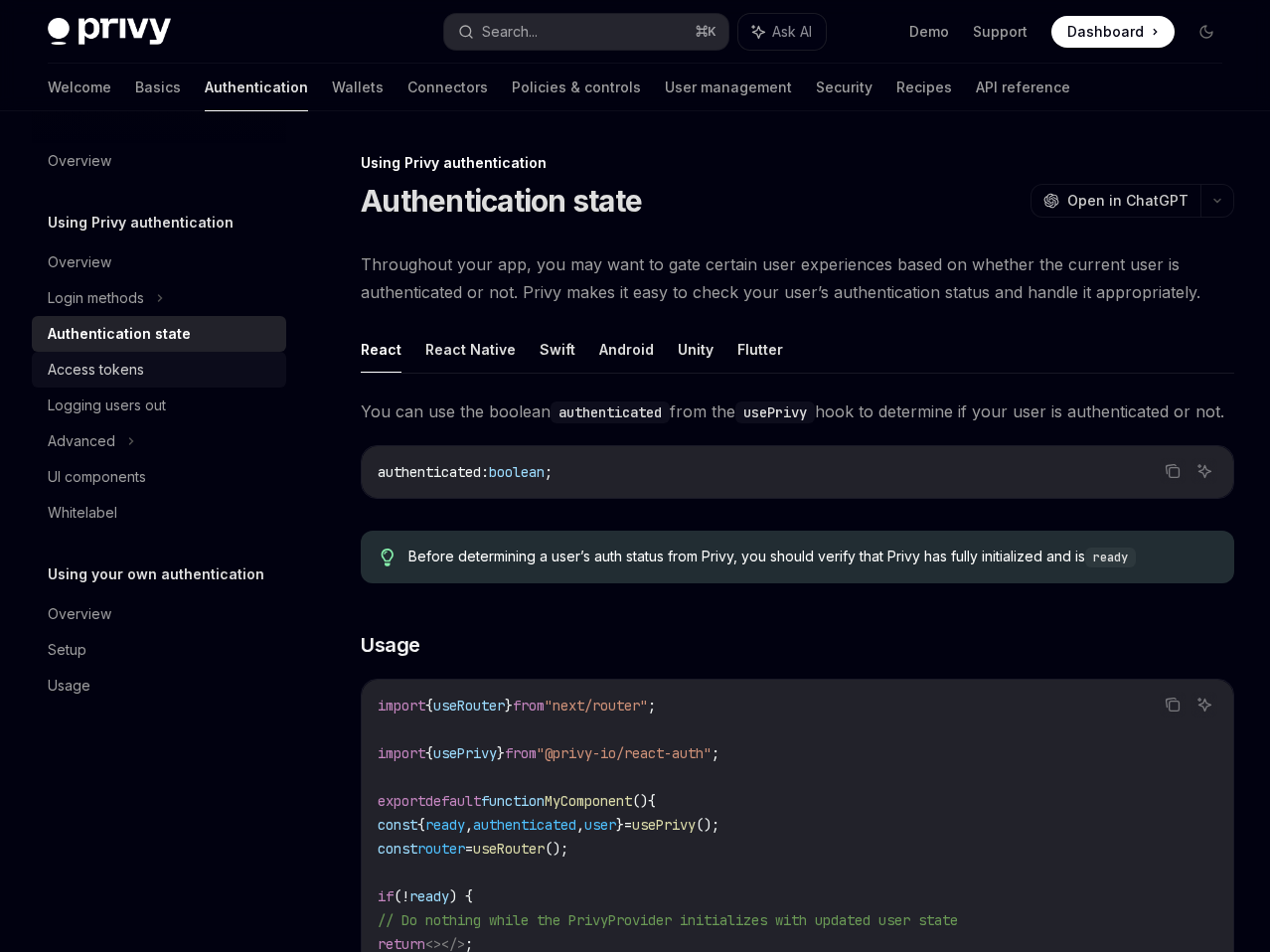 click on "Access tokens" at bounding box center [95, 370] 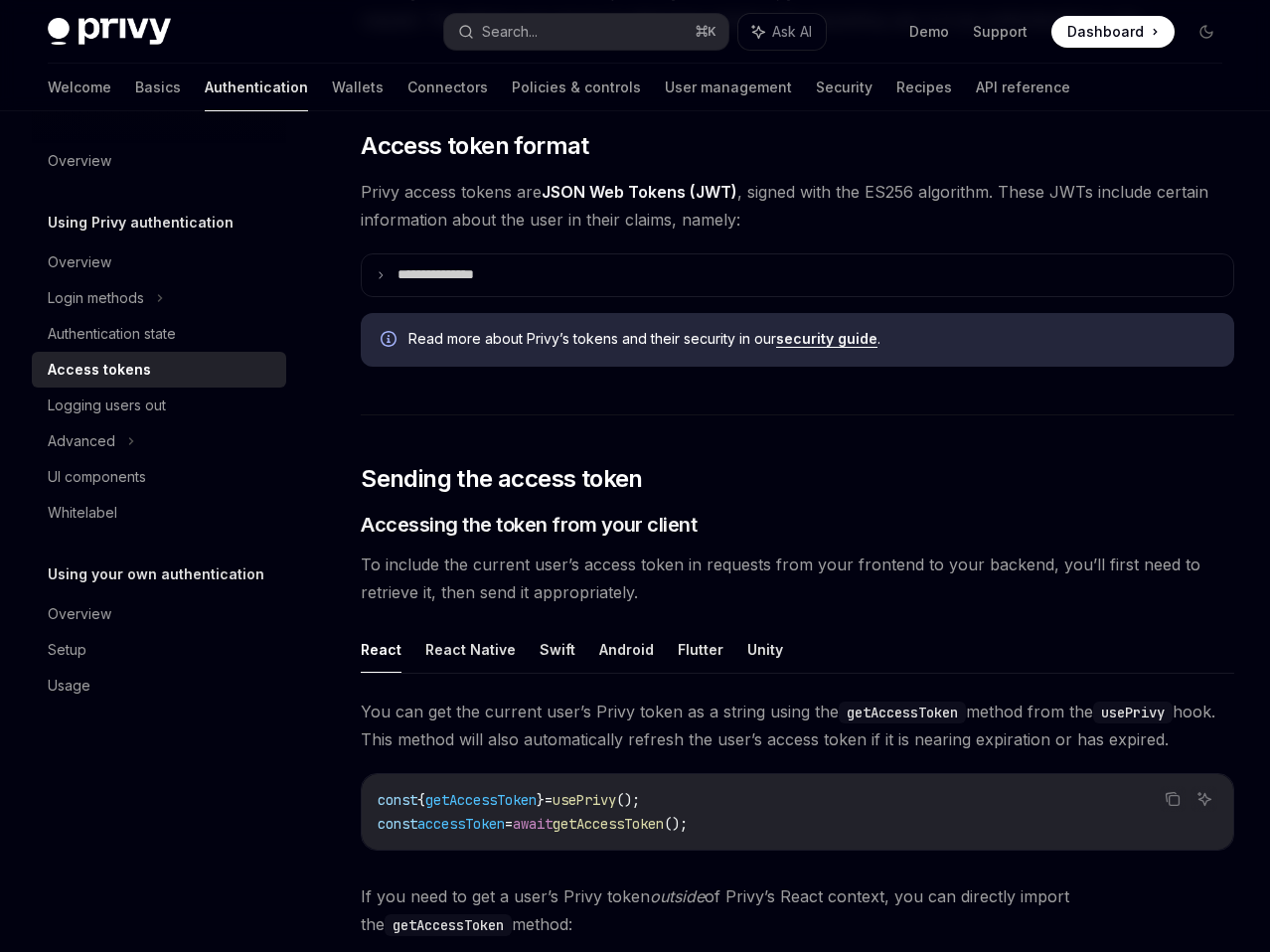 scroll, scrollTop: 339, scrollLeft: 0, axis: vertical 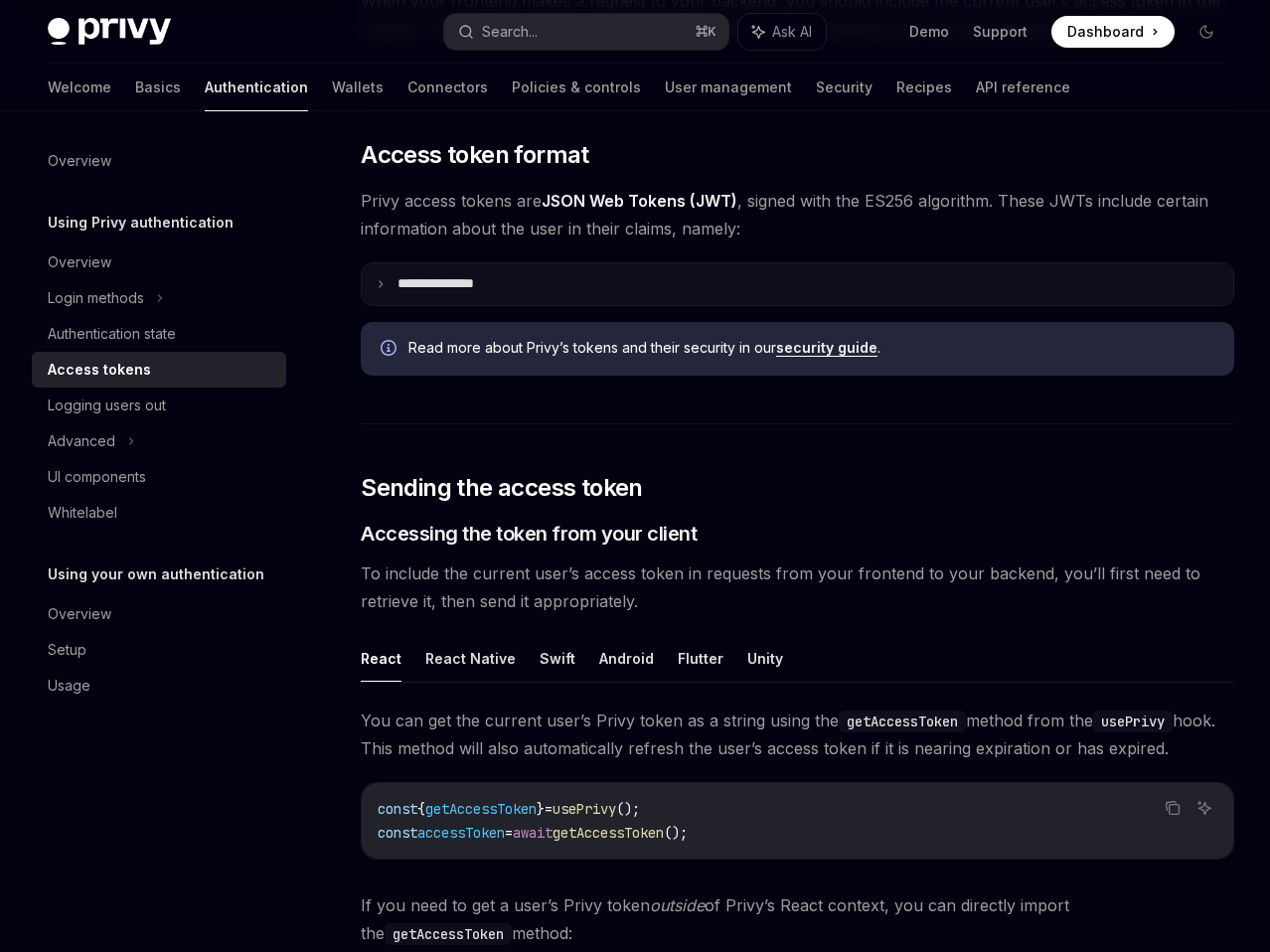 click on "**********" at bounding box center (451, 284) 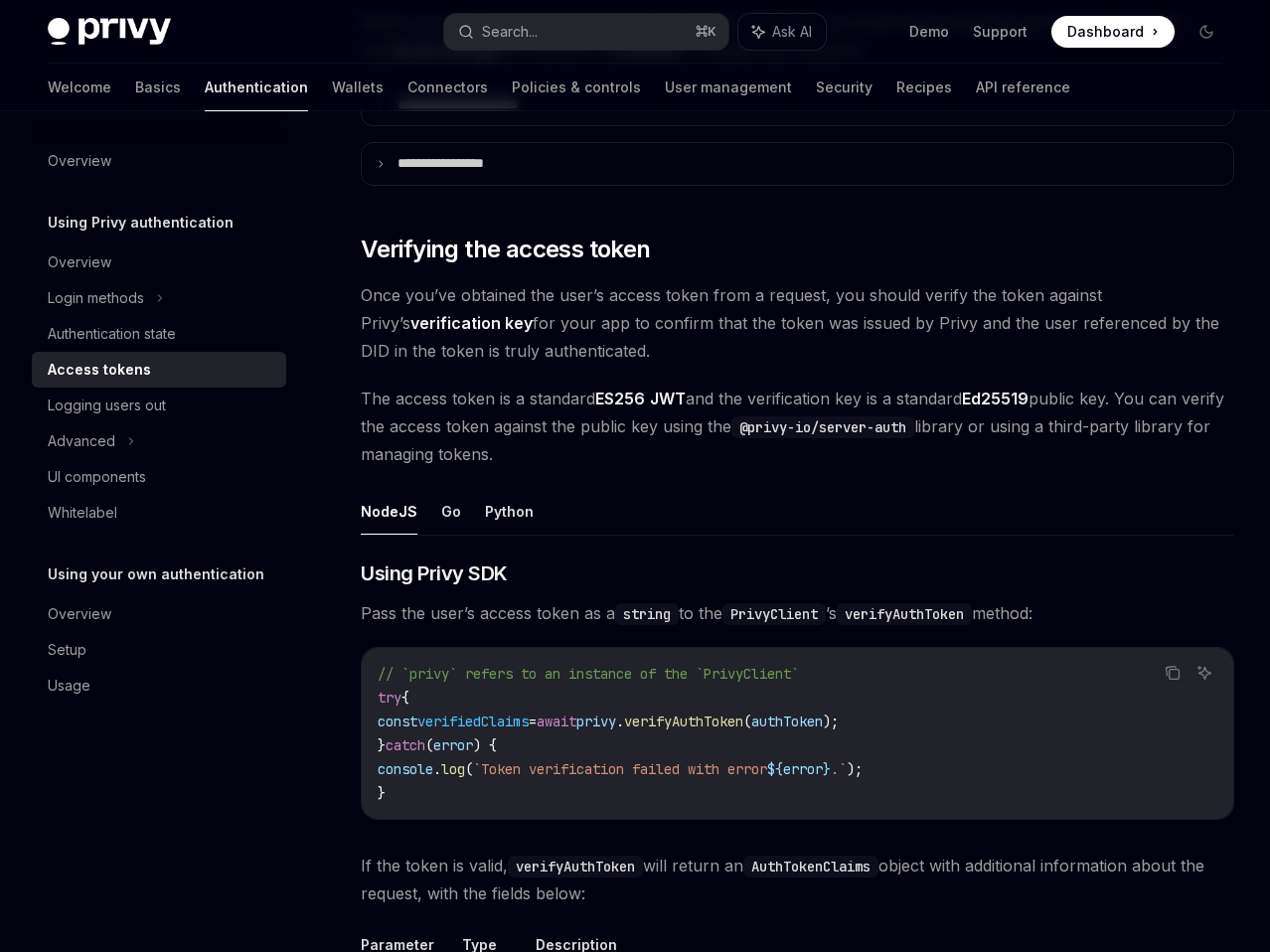 scroll, scrollTop: 3253, scrollLeft: 0, axis: vertical 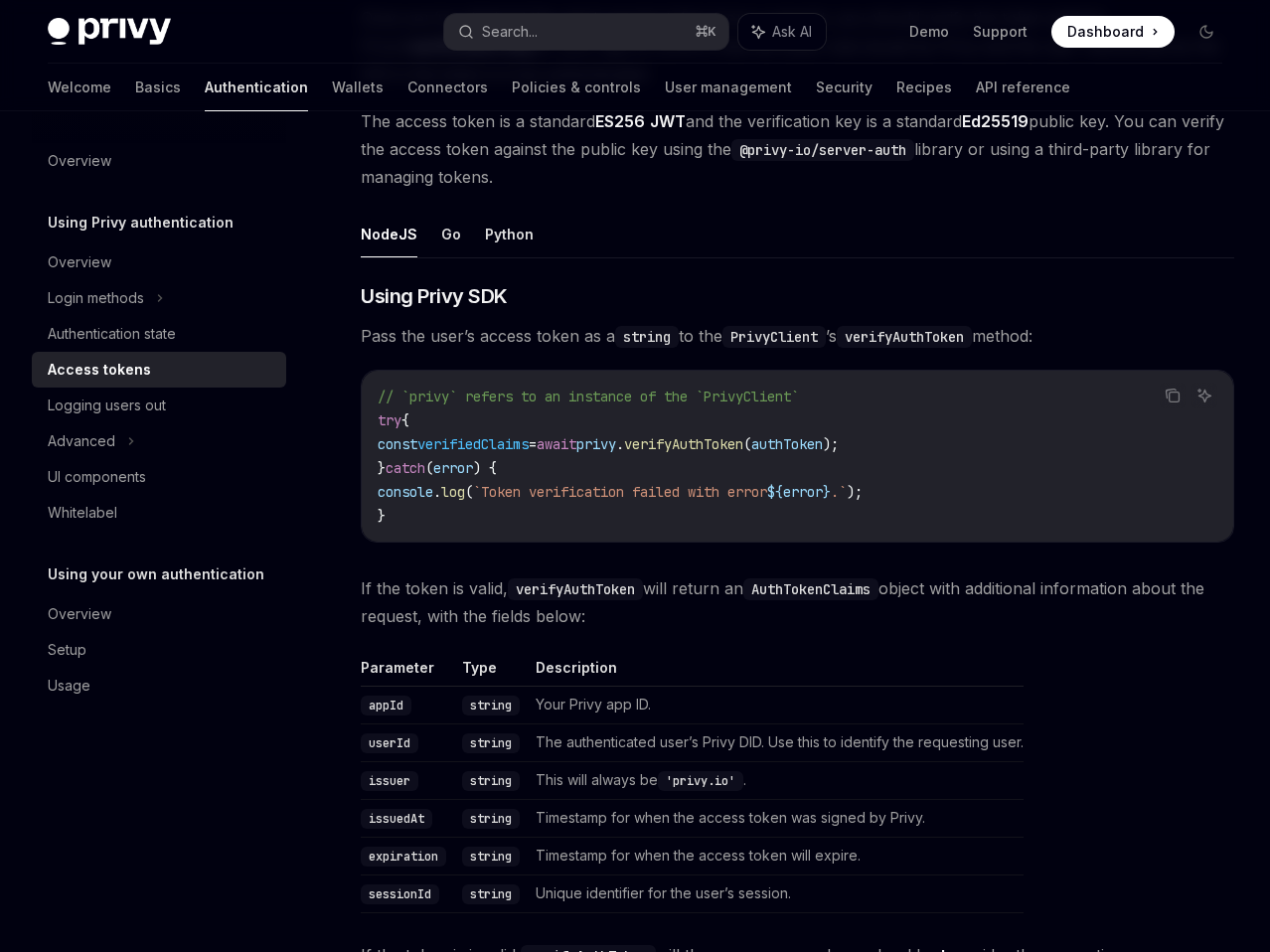 click on "PrivyClient" at bounding box center [774, 337] 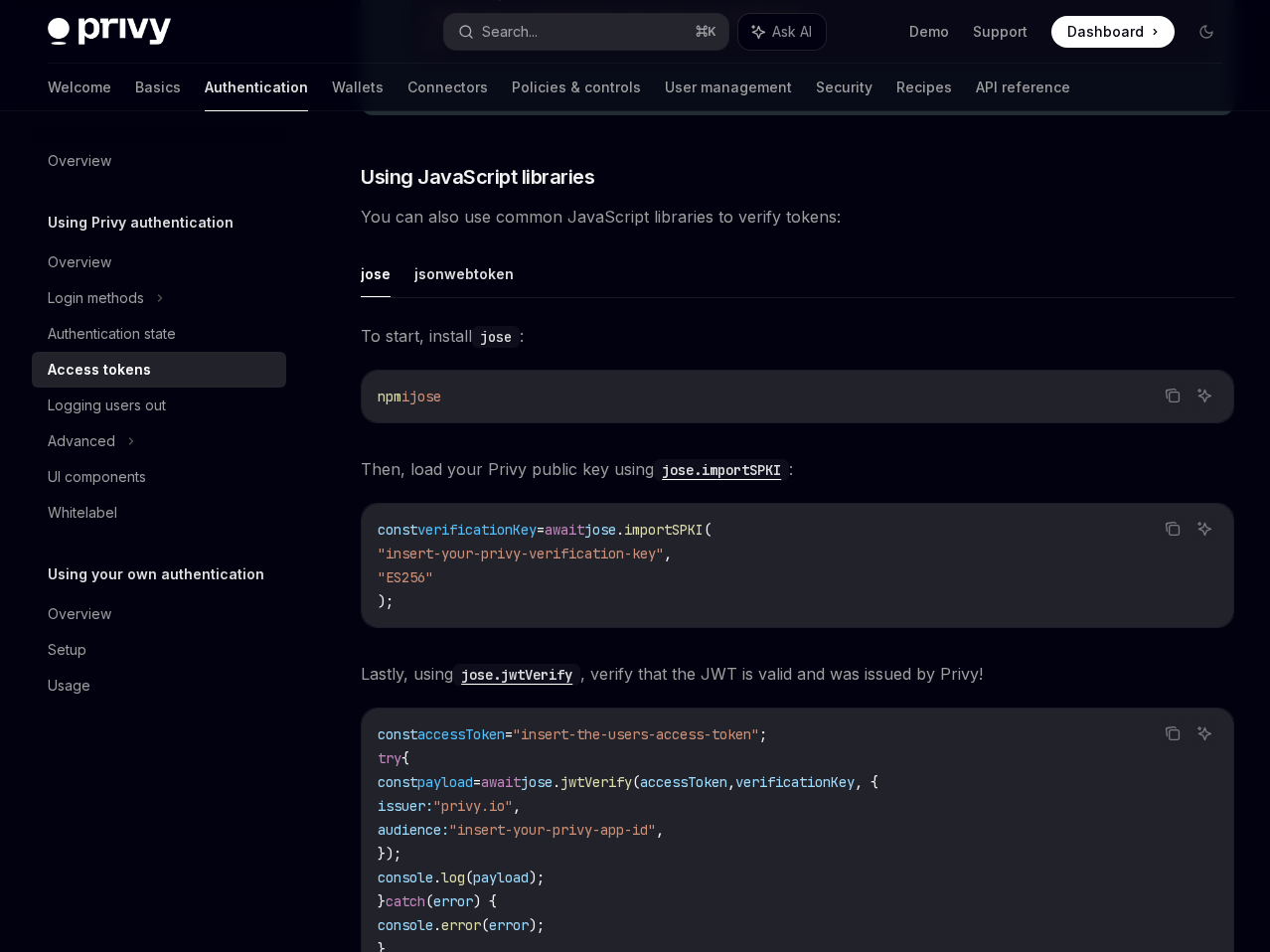 scroll, scrollTop: 4640, scrollLeft: 0, axis: vertical 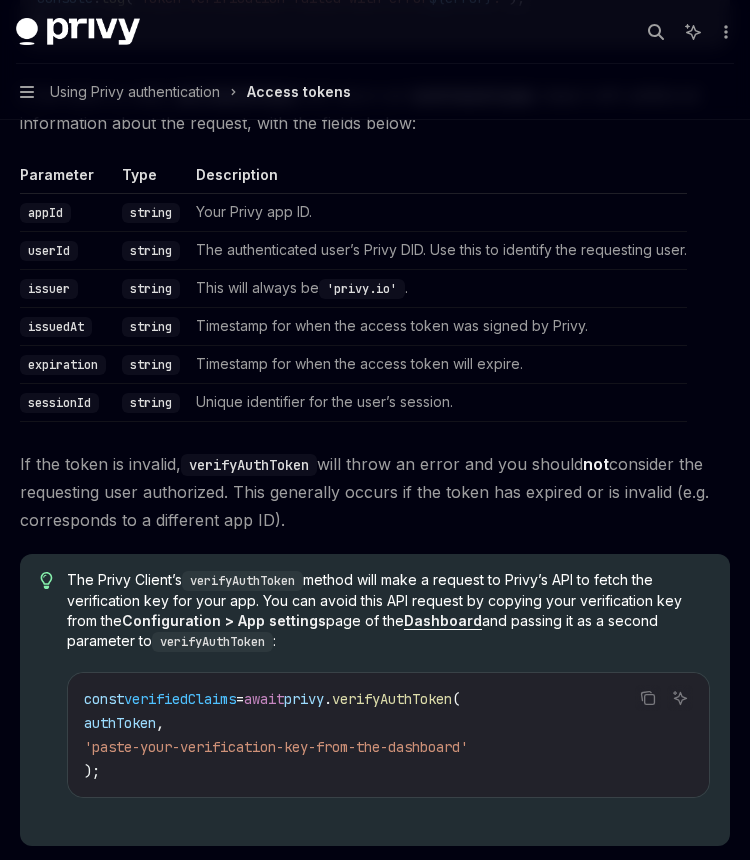 type on "*" 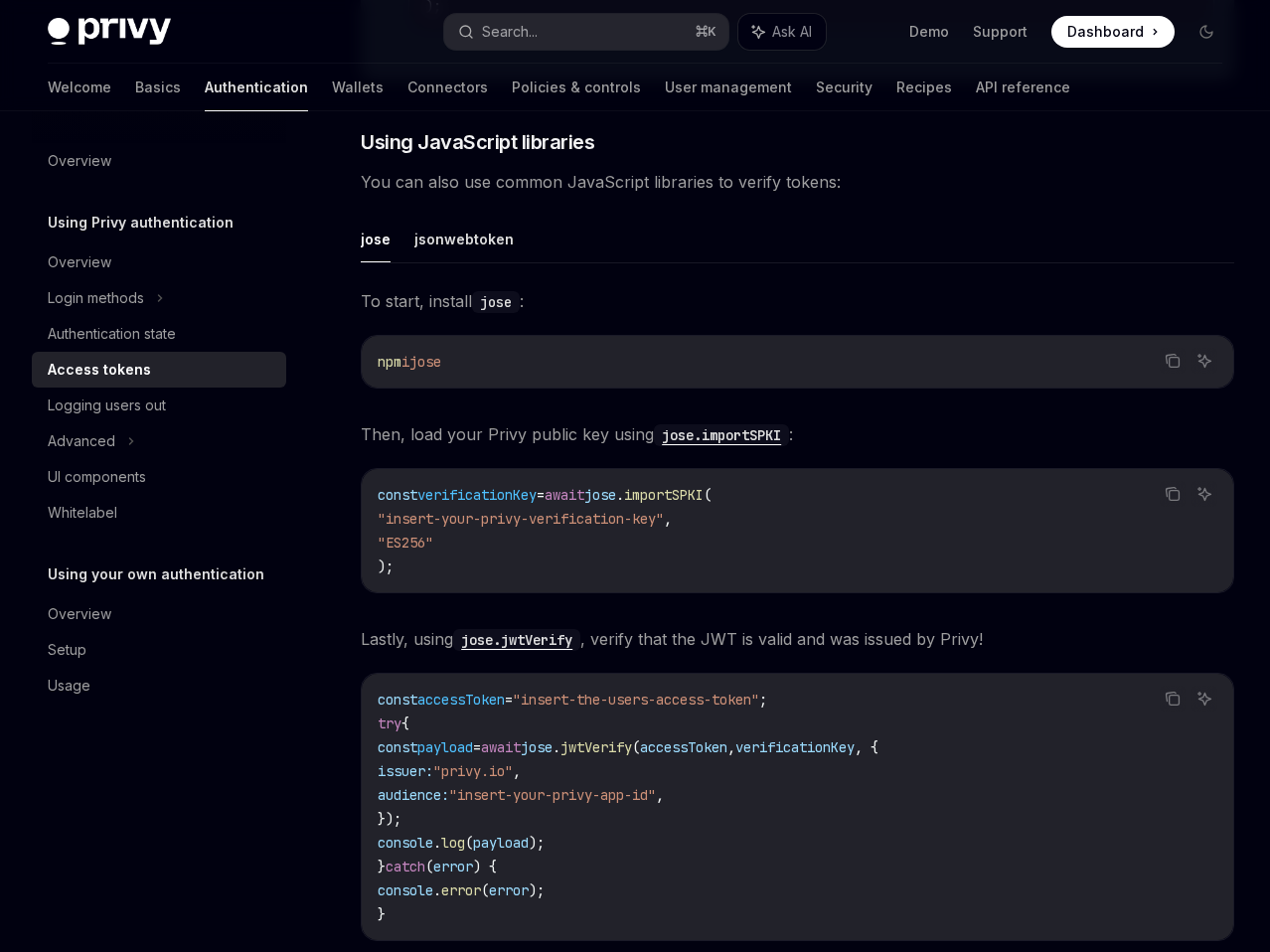 scroll, scrollTop: 4081, scrollLeft: 0, axis: vertical 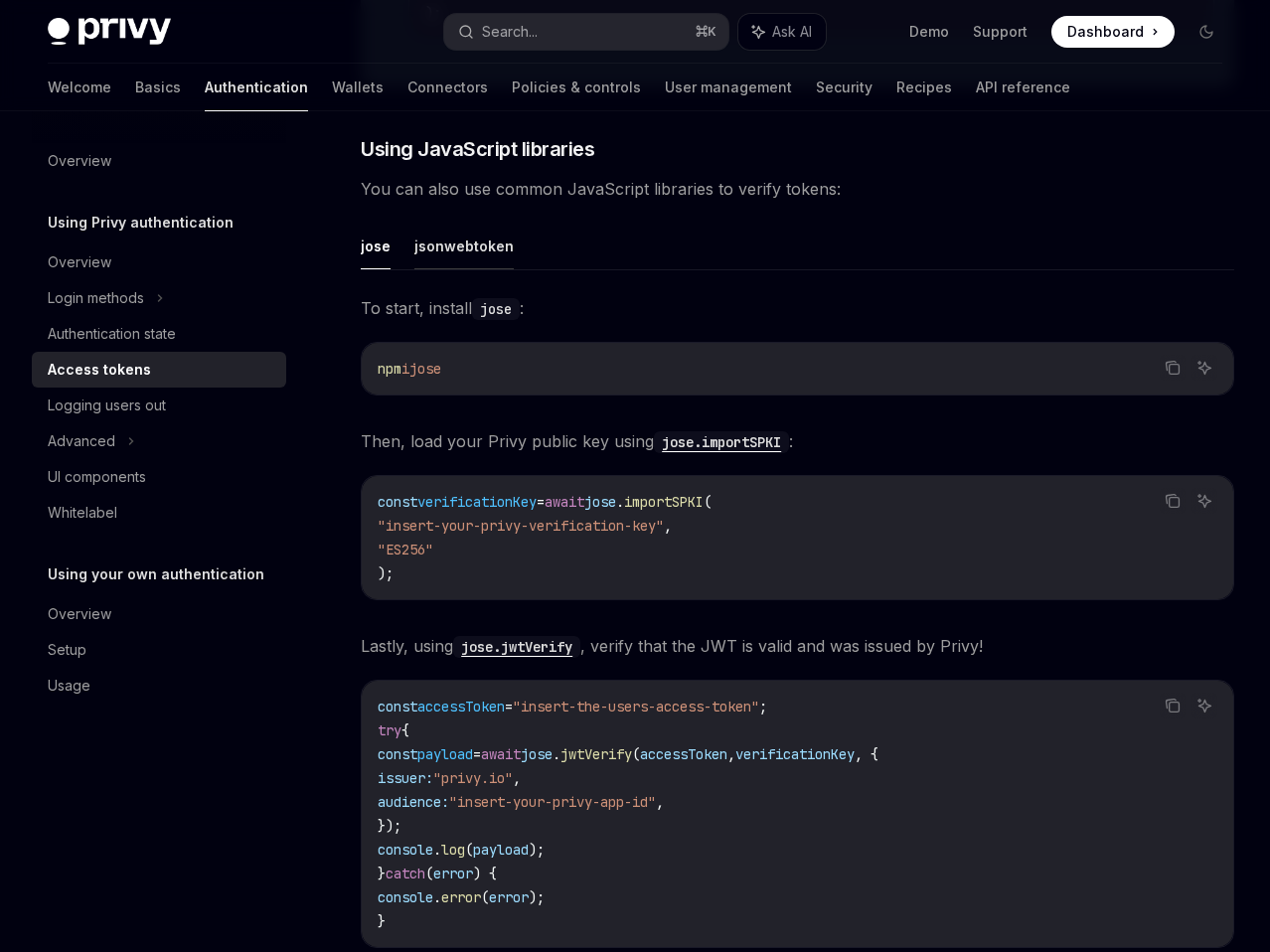 click on "jsonwebtoken" at bounding box center [464, 245] 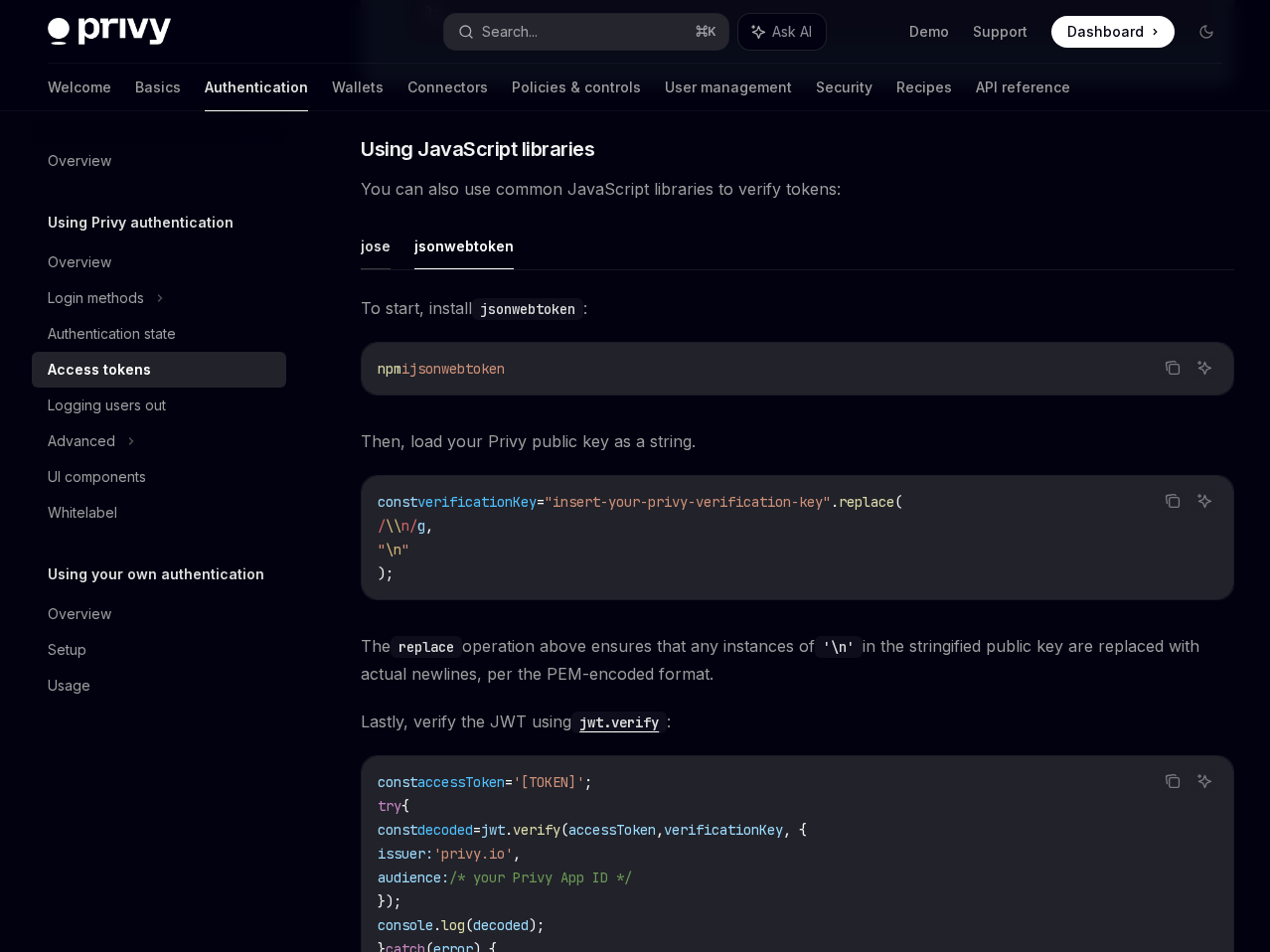 click on "jose" at bounding box center (376, 245) 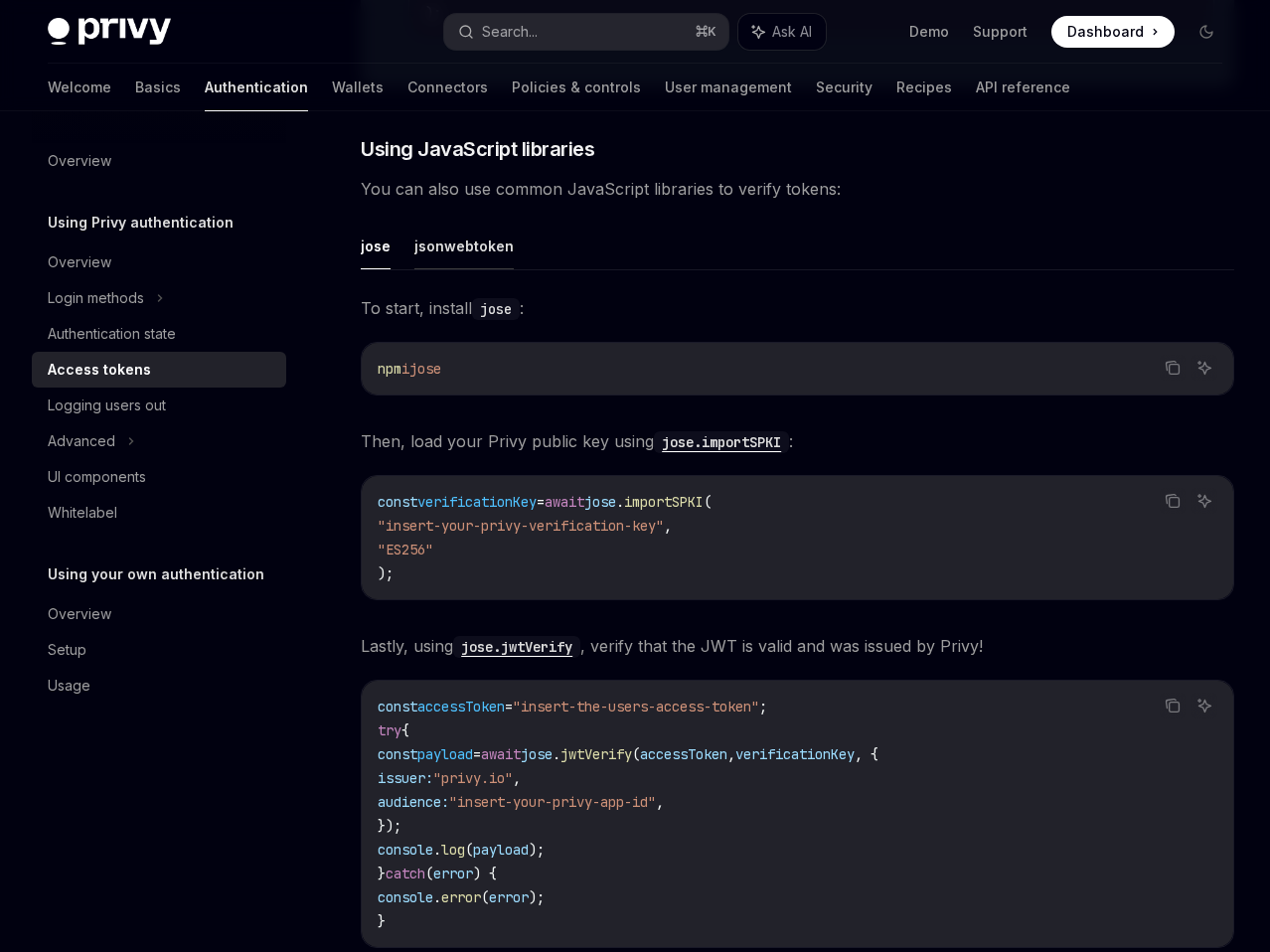 click on "jsonwebtoken" at bounding box center (464, 245) 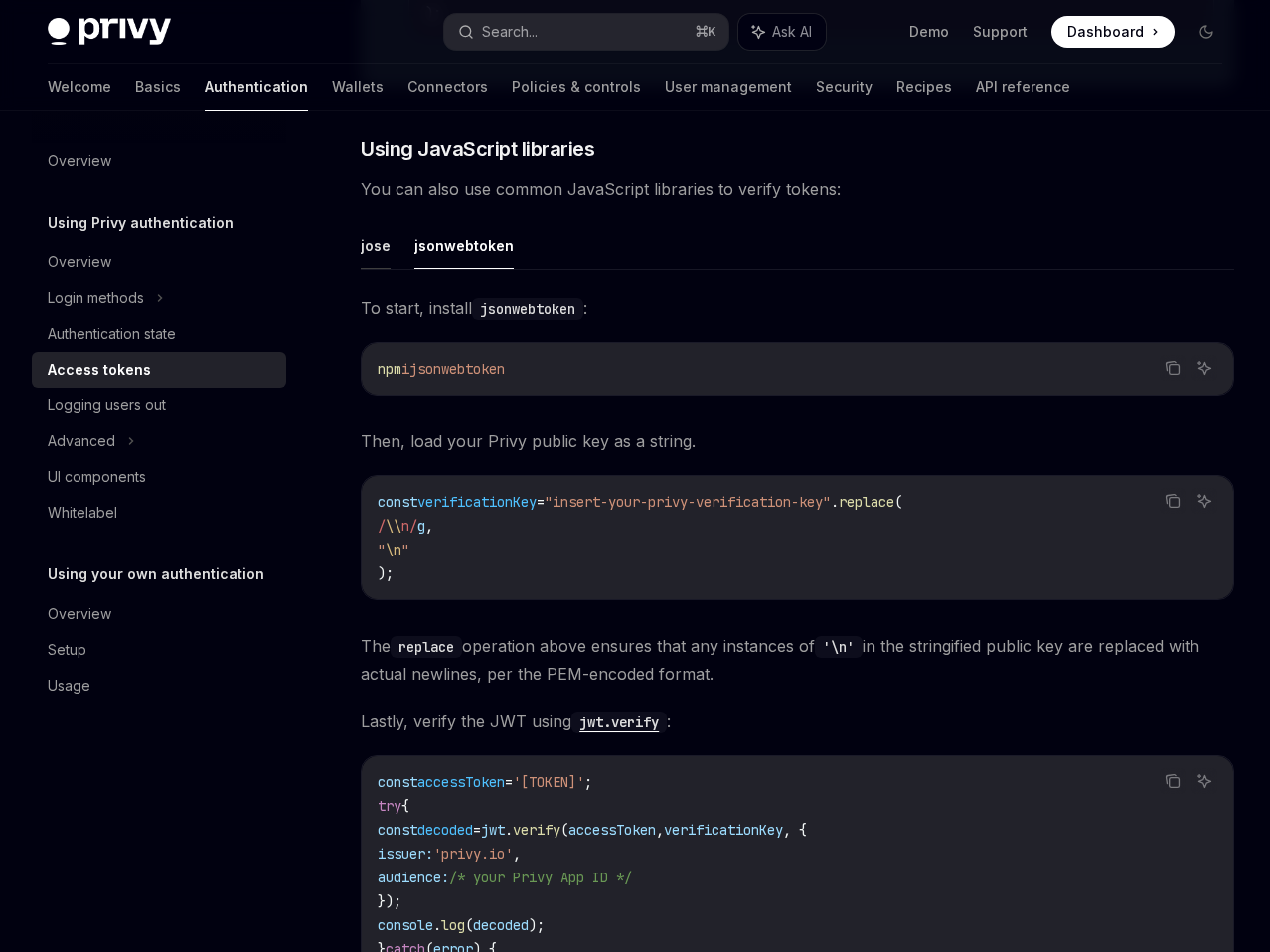 click on "jose" at bounding box center (376, 245) 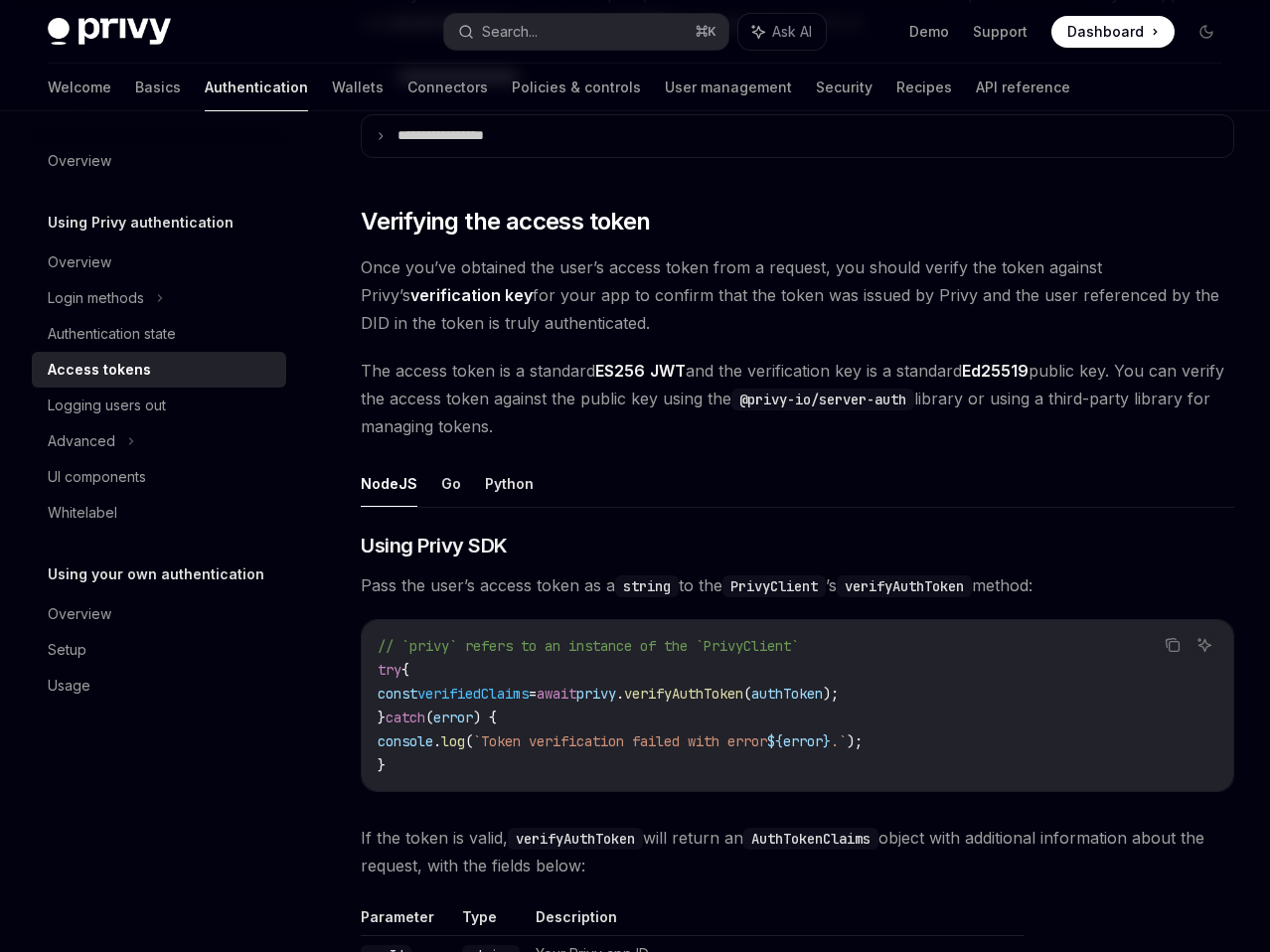 scroll, scrollTop: 2652, scrollLeft: 0, axis: vertical 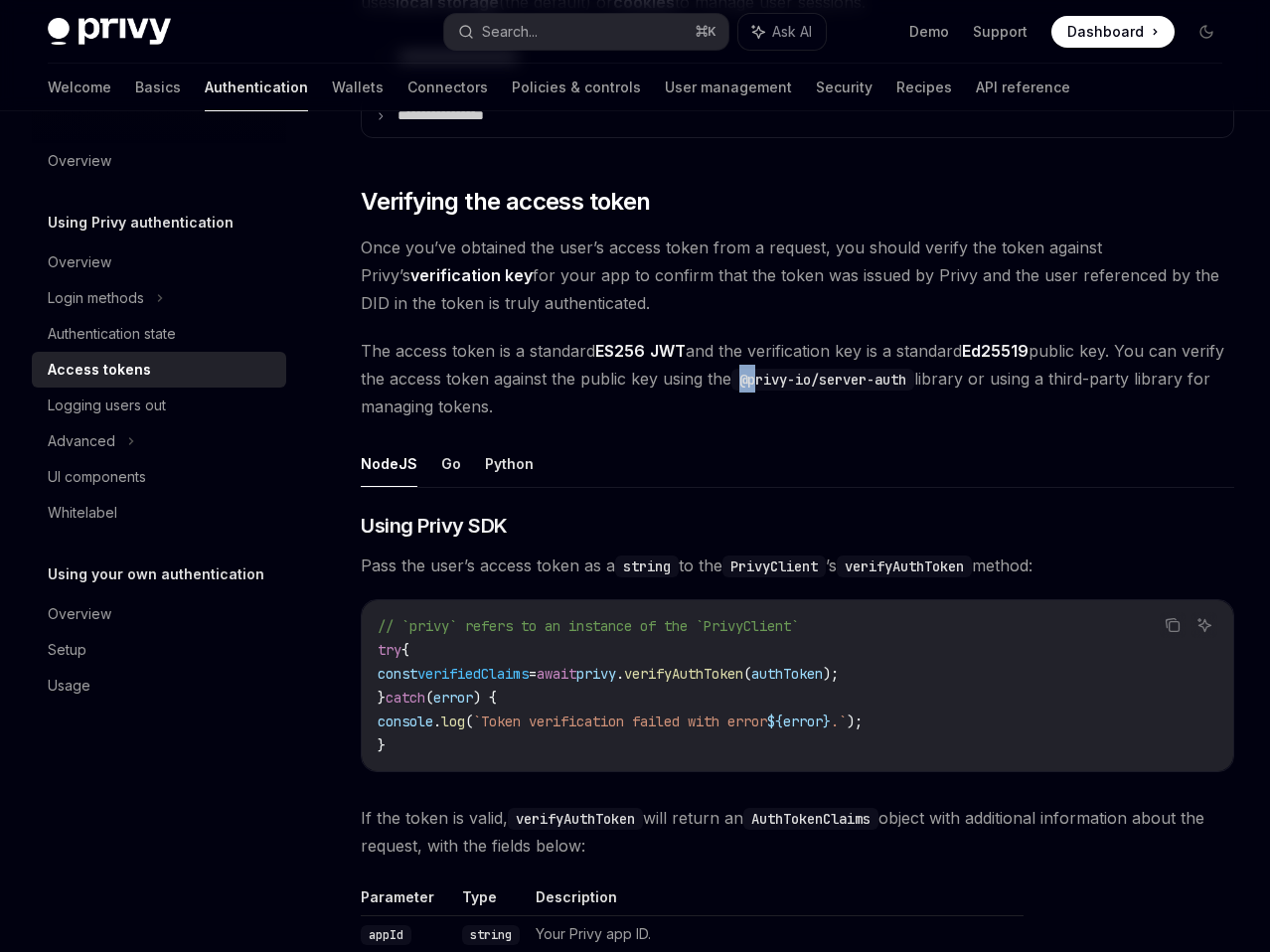drag, startPoint x: 792, startPoint y: 386, endPoint x: 811, endPoint y: 386, distance: 19 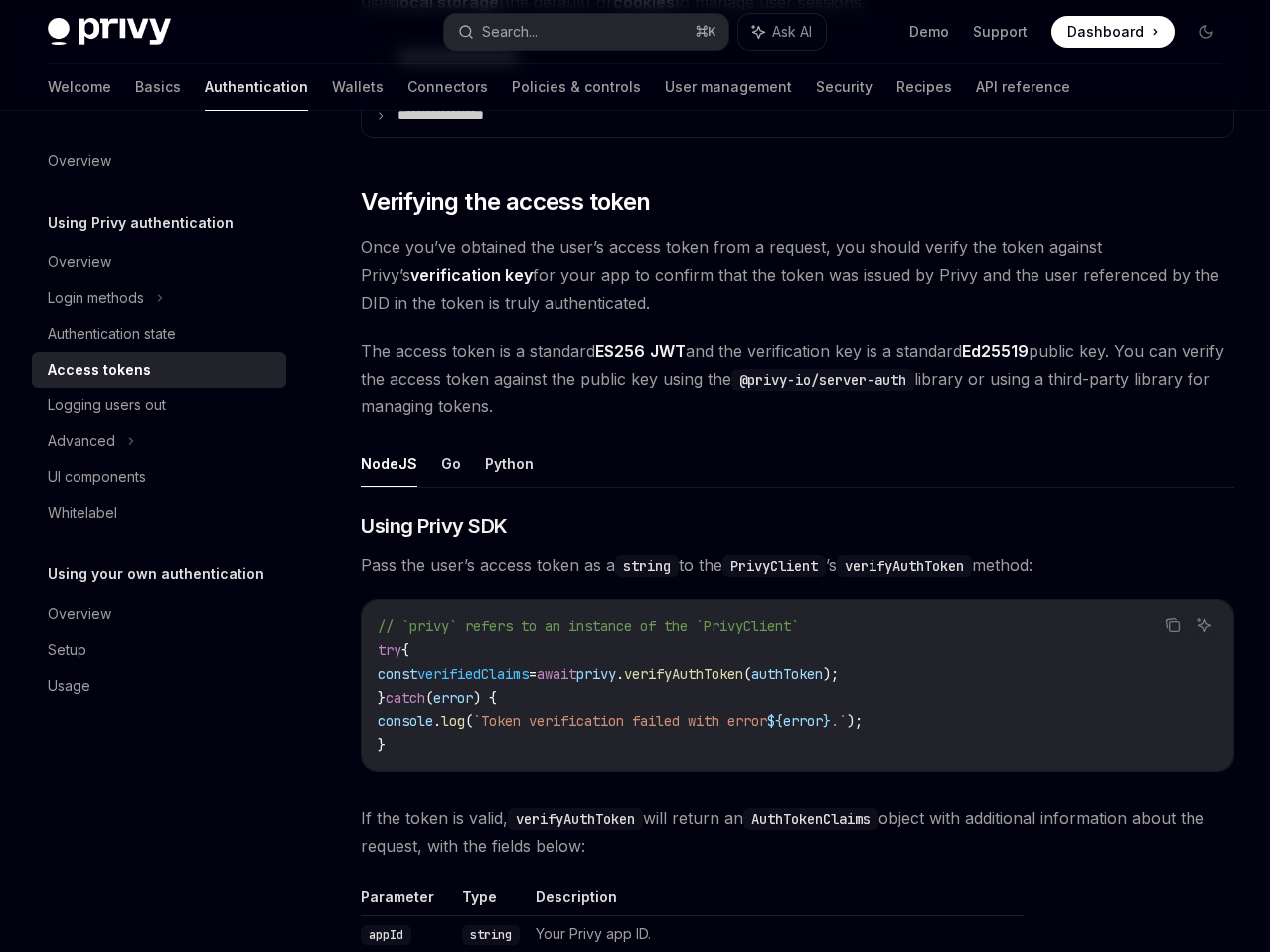 click on "@privy-io/server-auth" at bounding box center [823, 380] 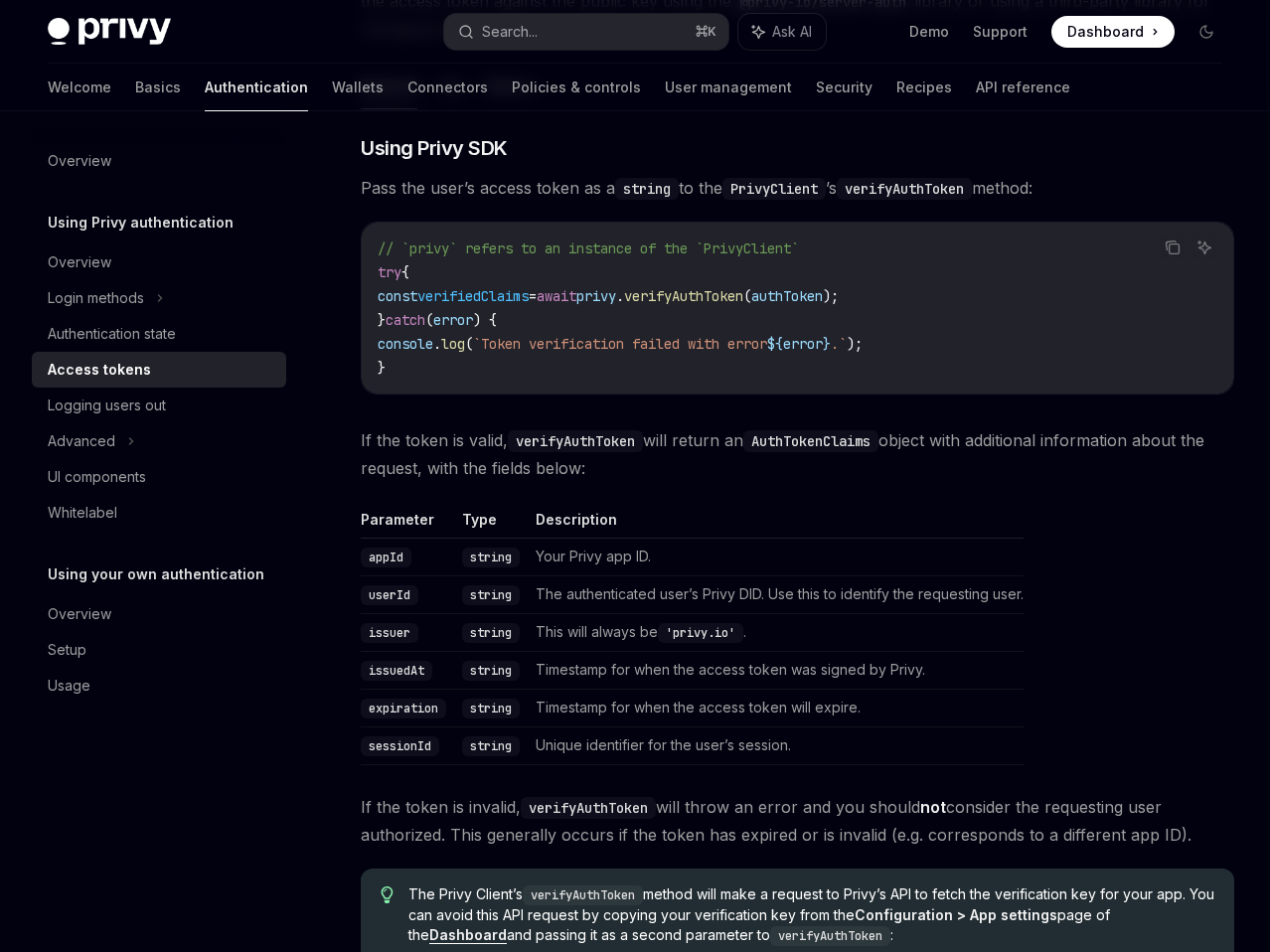 scroll, scrollTop: 3016, scrollLeft: 0, axis: vertical 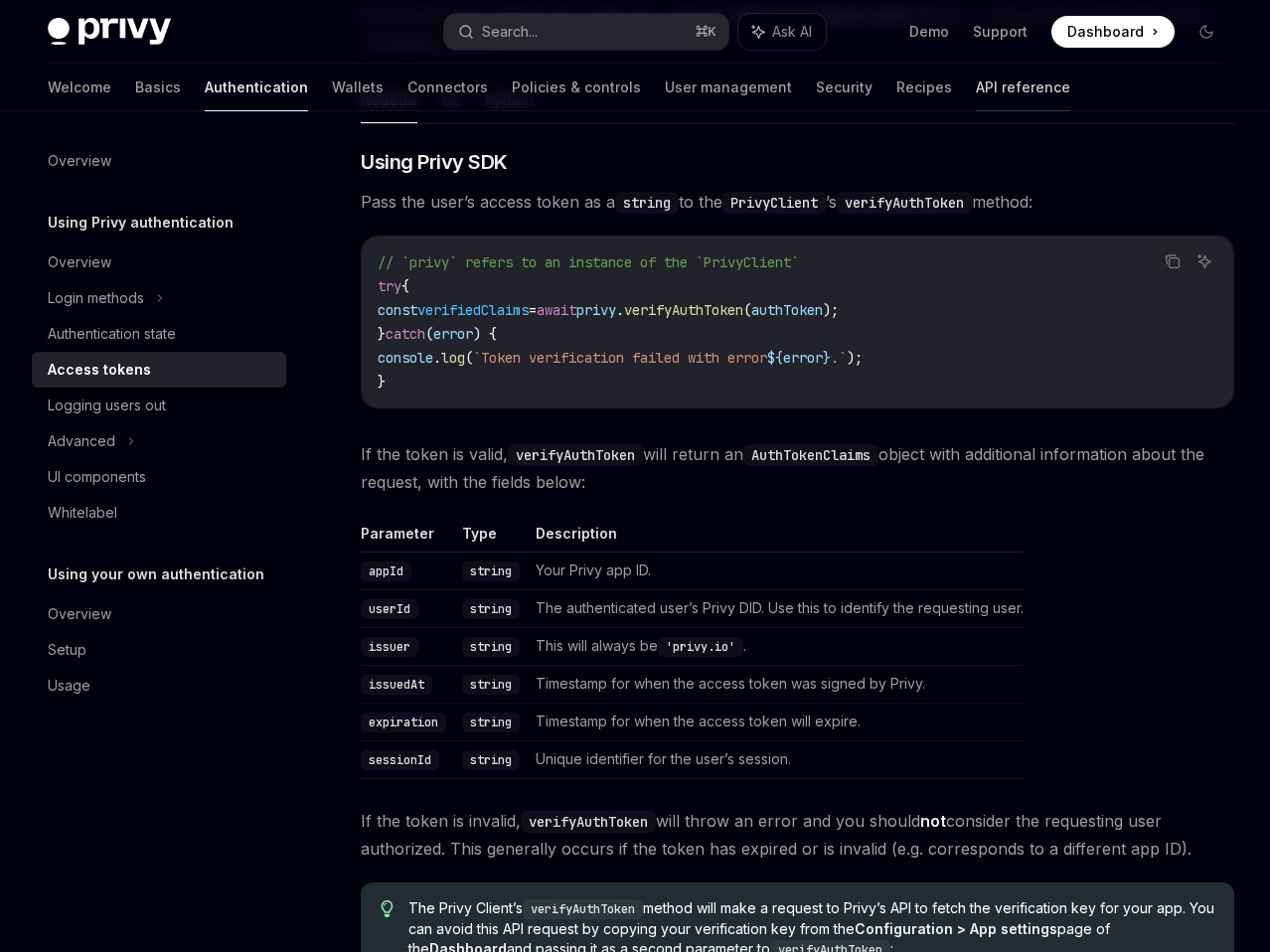 type on "*" 